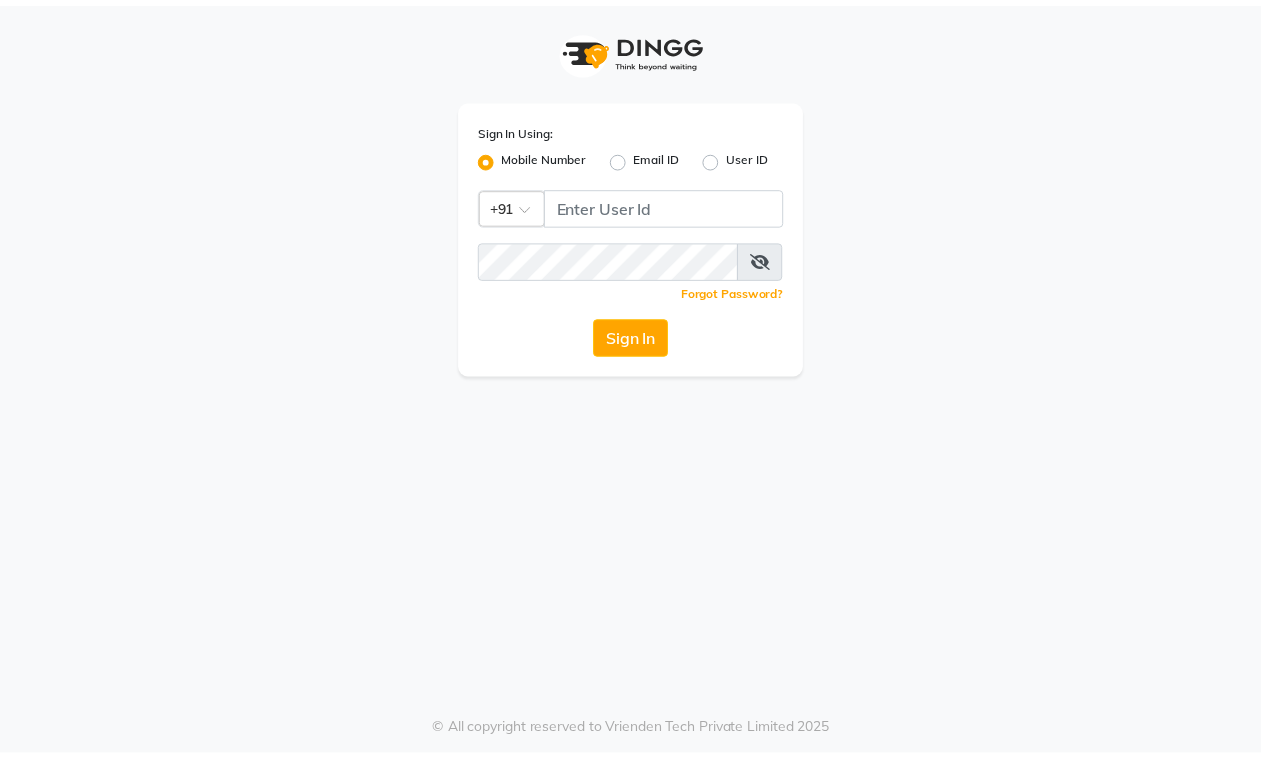 scroll, scrollTop: 0, scrollLeft: 0, axis: both 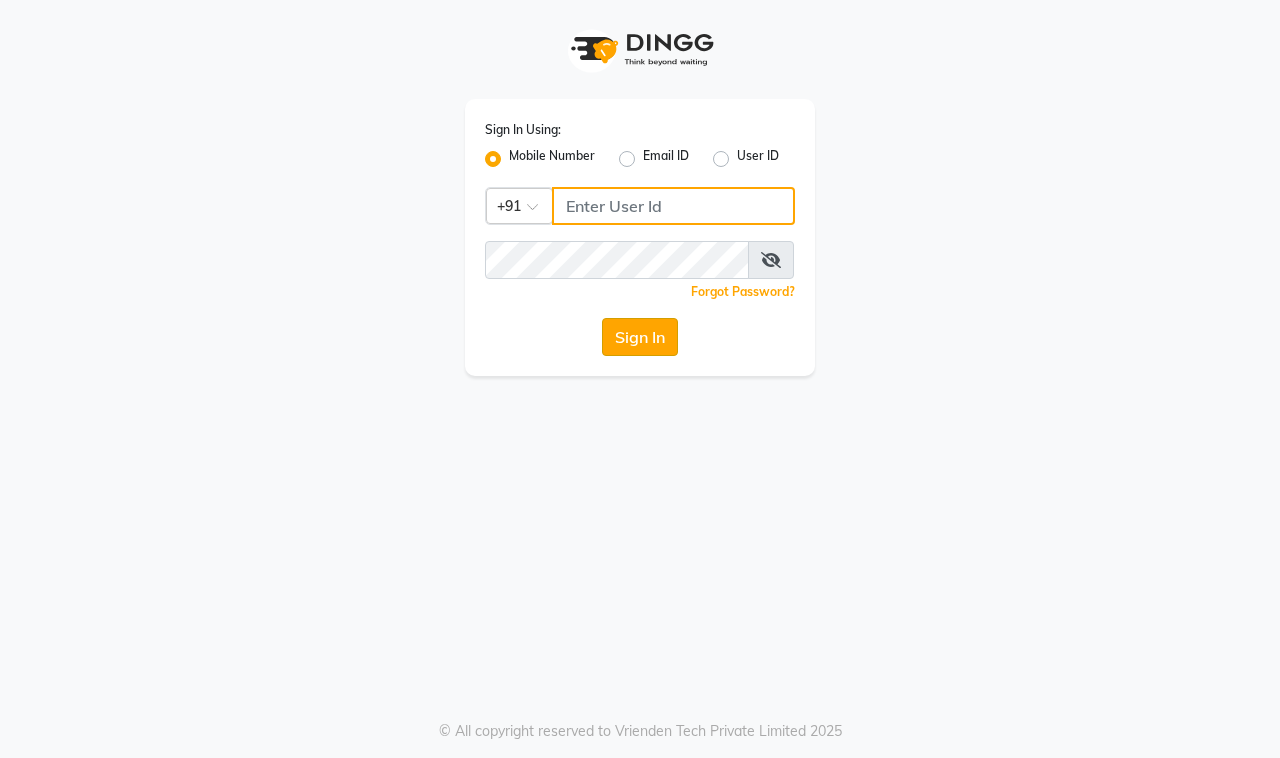 type on "9100649694" 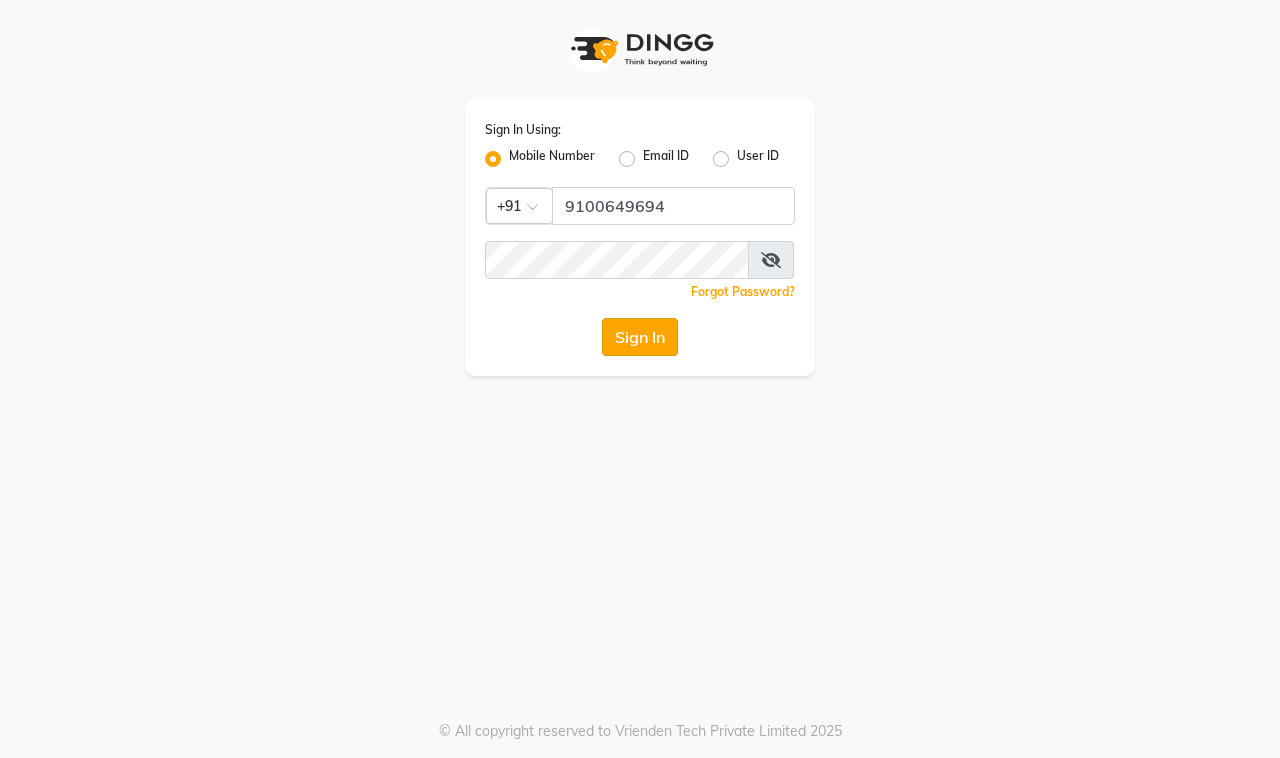click on "Sign In" 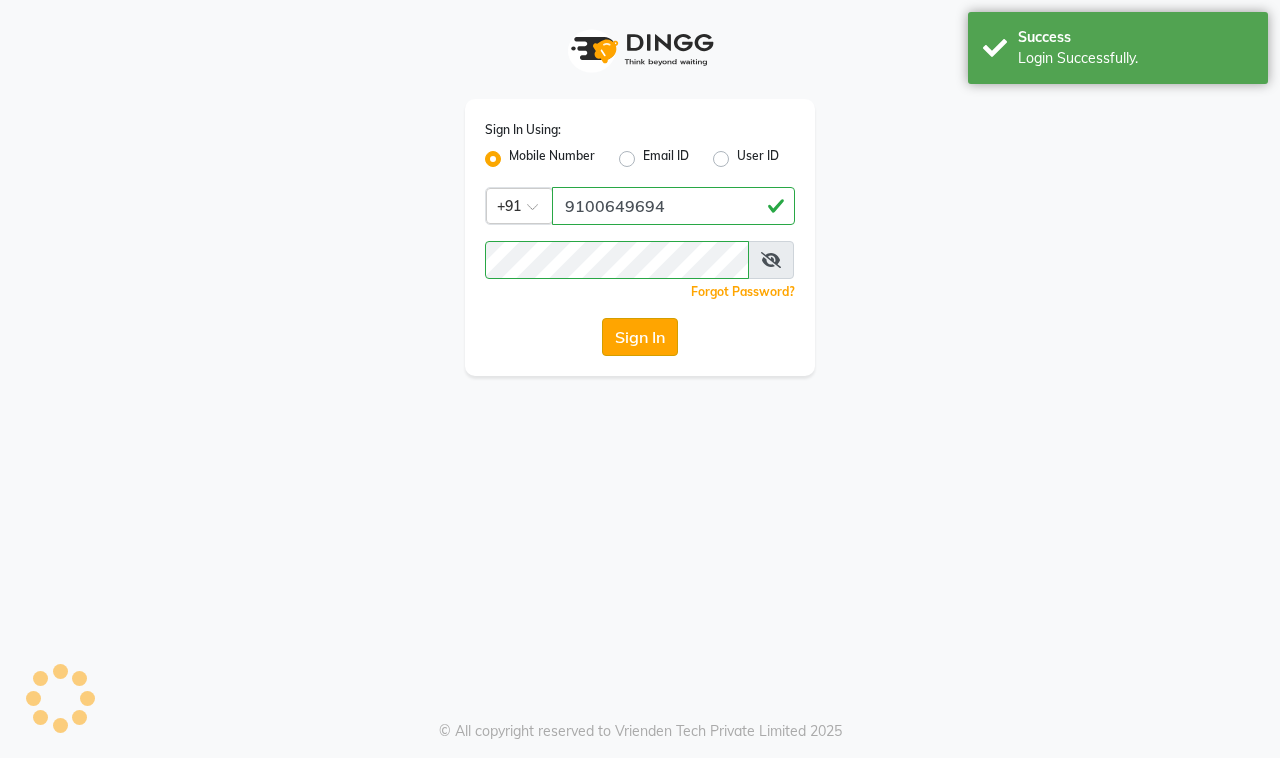 select on "7321" 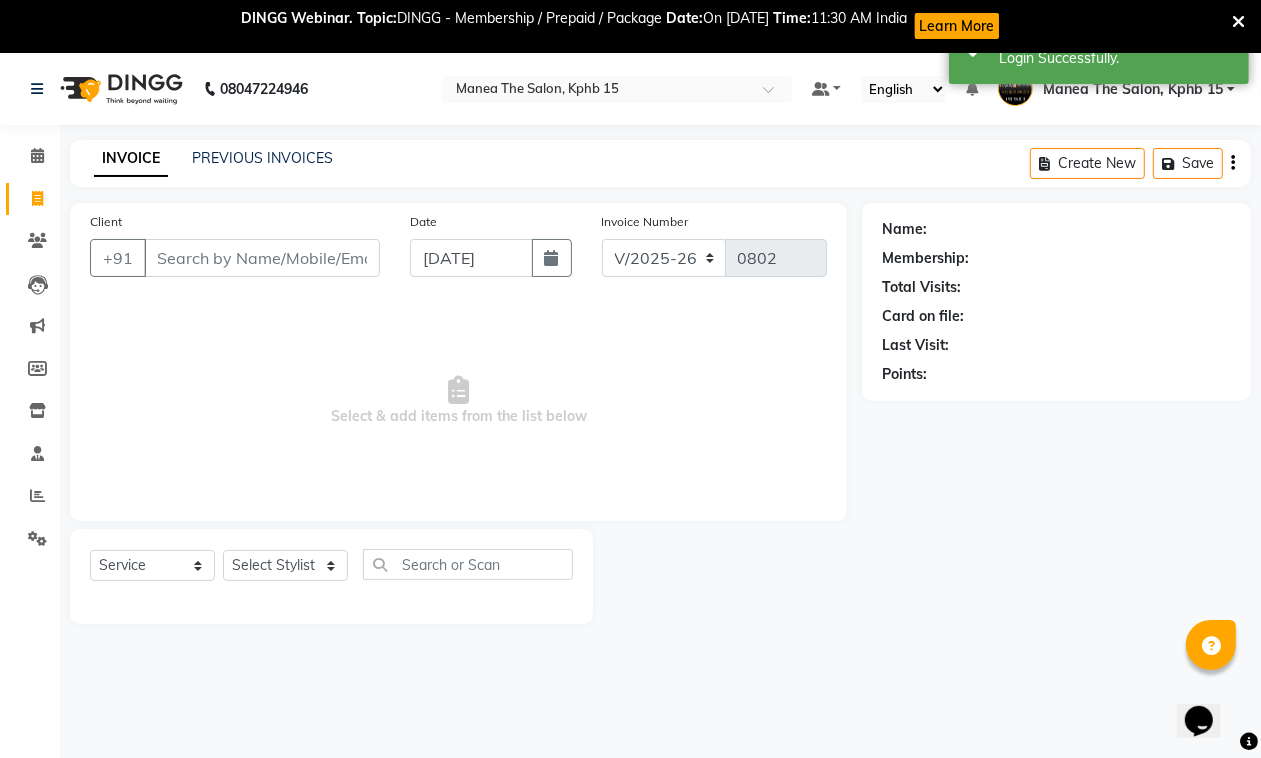 scroll, scrollTop: 0, scrollLeft: 0, axis: both 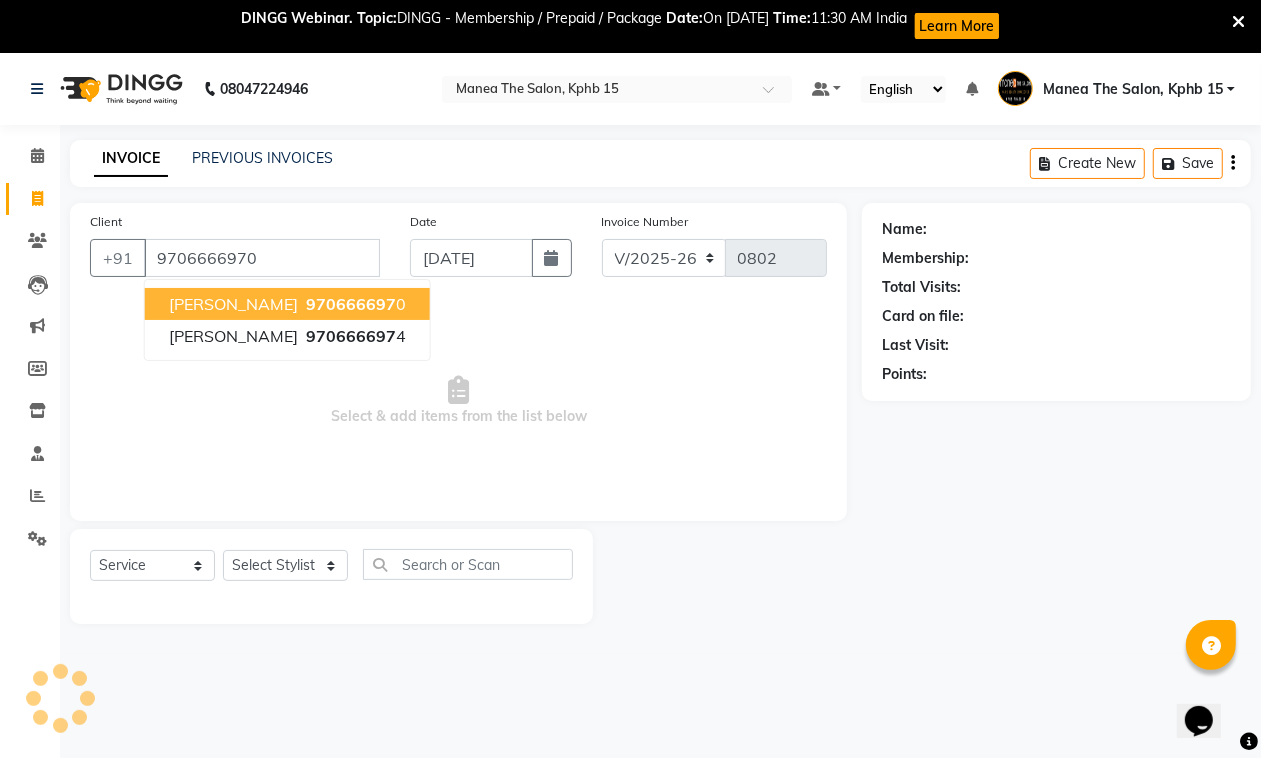 type on "9706666970" 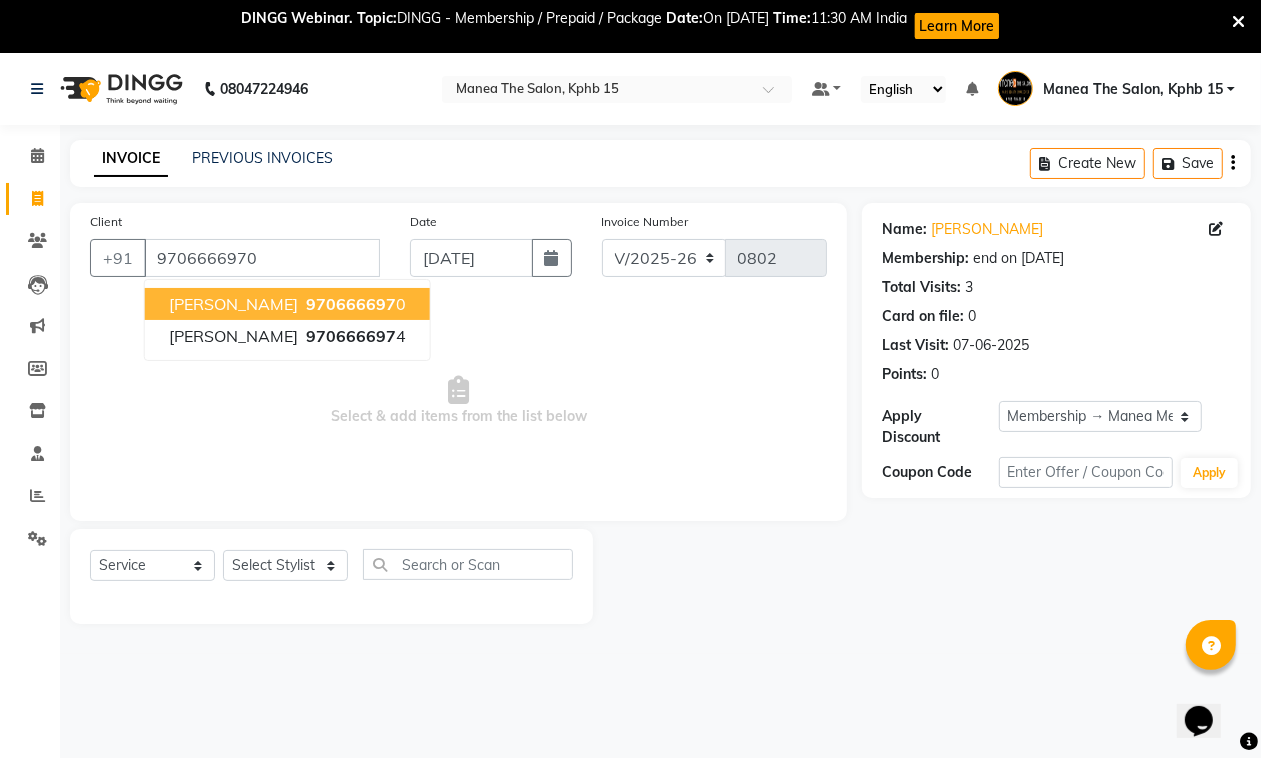 click on "970666697" at bounding box center (351, 304) 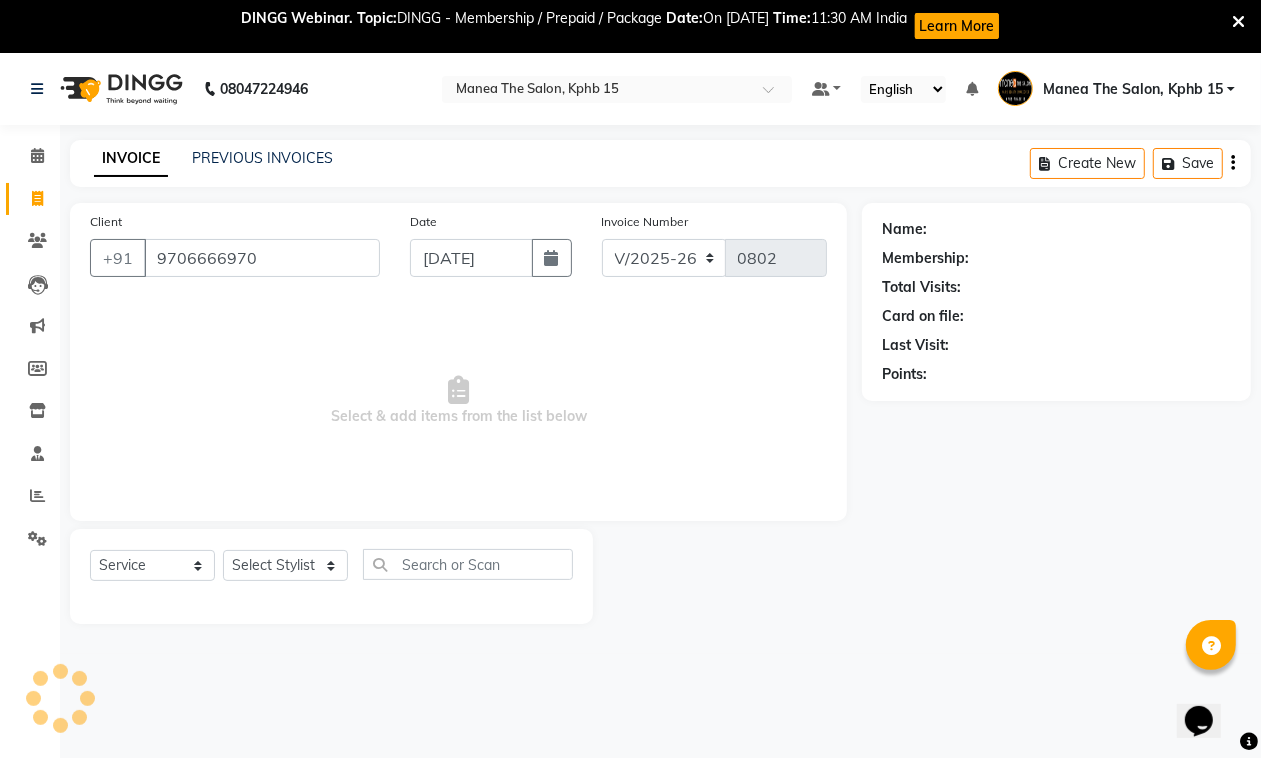 select on "1: Object" 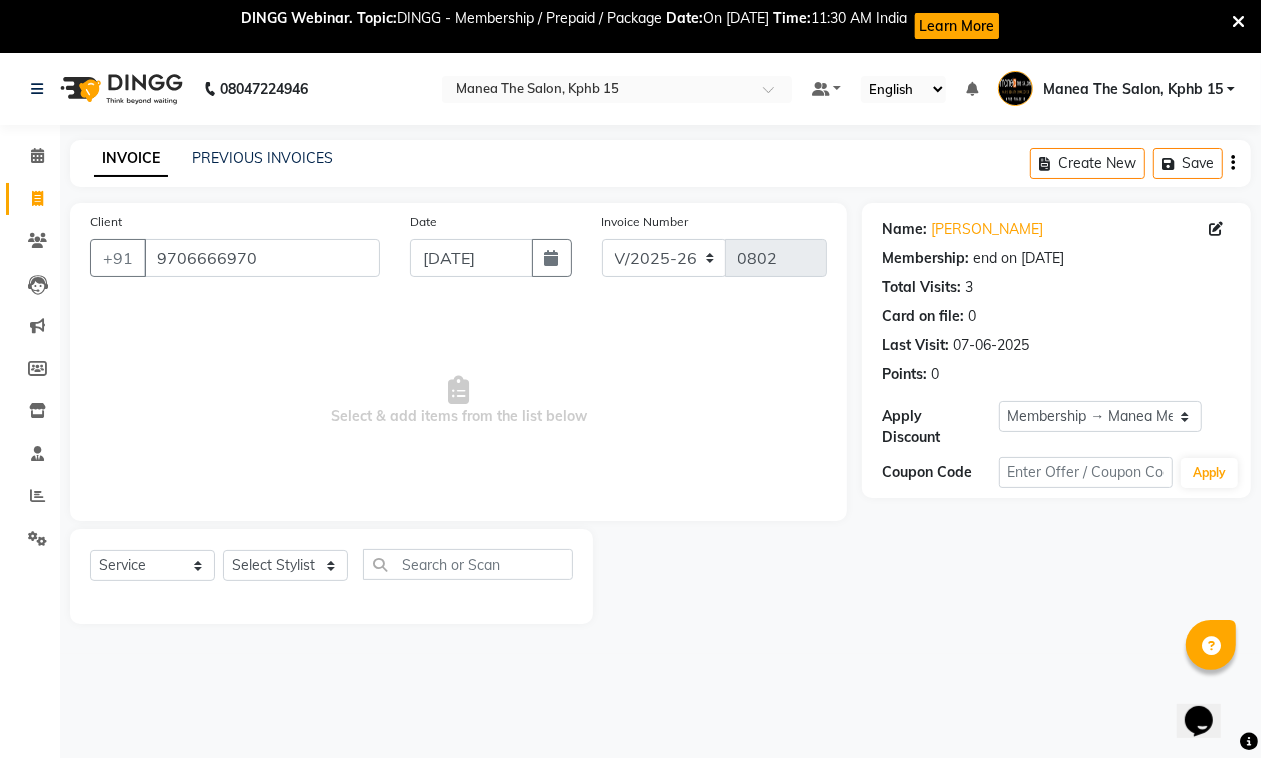 click on "Select  Service  Product  Membership  Package Voucher Prepaid Gift Card  Select Stylist Ayan  MUZAMMIL Nikhil  nitu Raghu Roopa  Shrisha Teju" 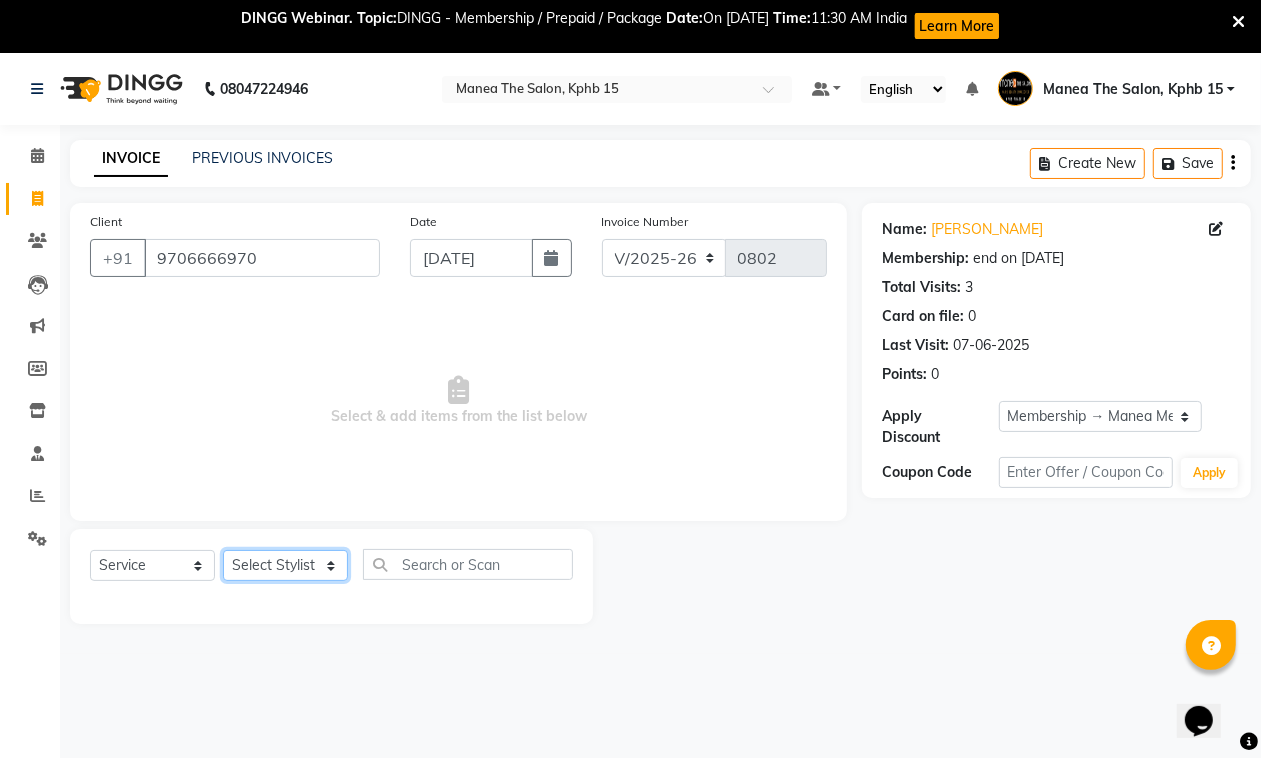 click on "Select Stylist Ayan  MUZAMMIL Nikhil  nitu Raghu Roopa  Shrisha Teju" 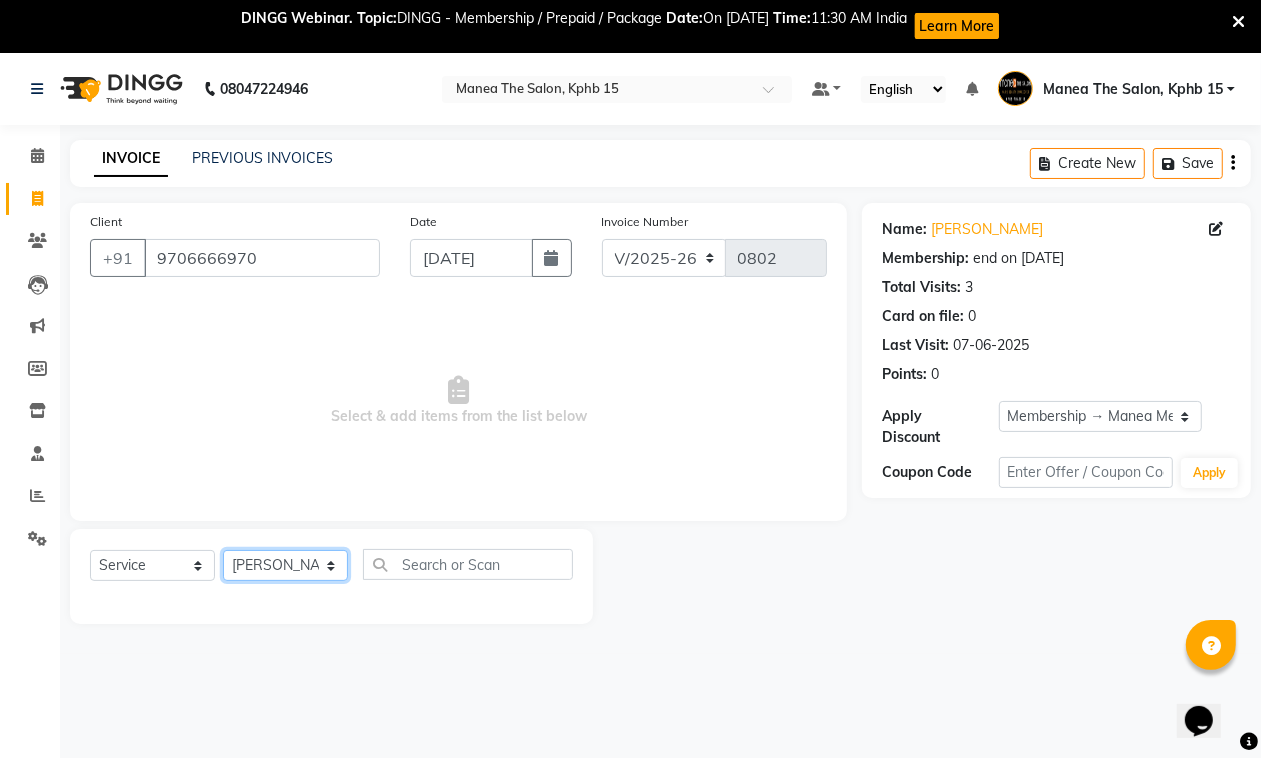 click on "Select Stylist Ayan  MUZAMMIL Nikhil  nitu Raghu Roopa  Shrisha Teju" 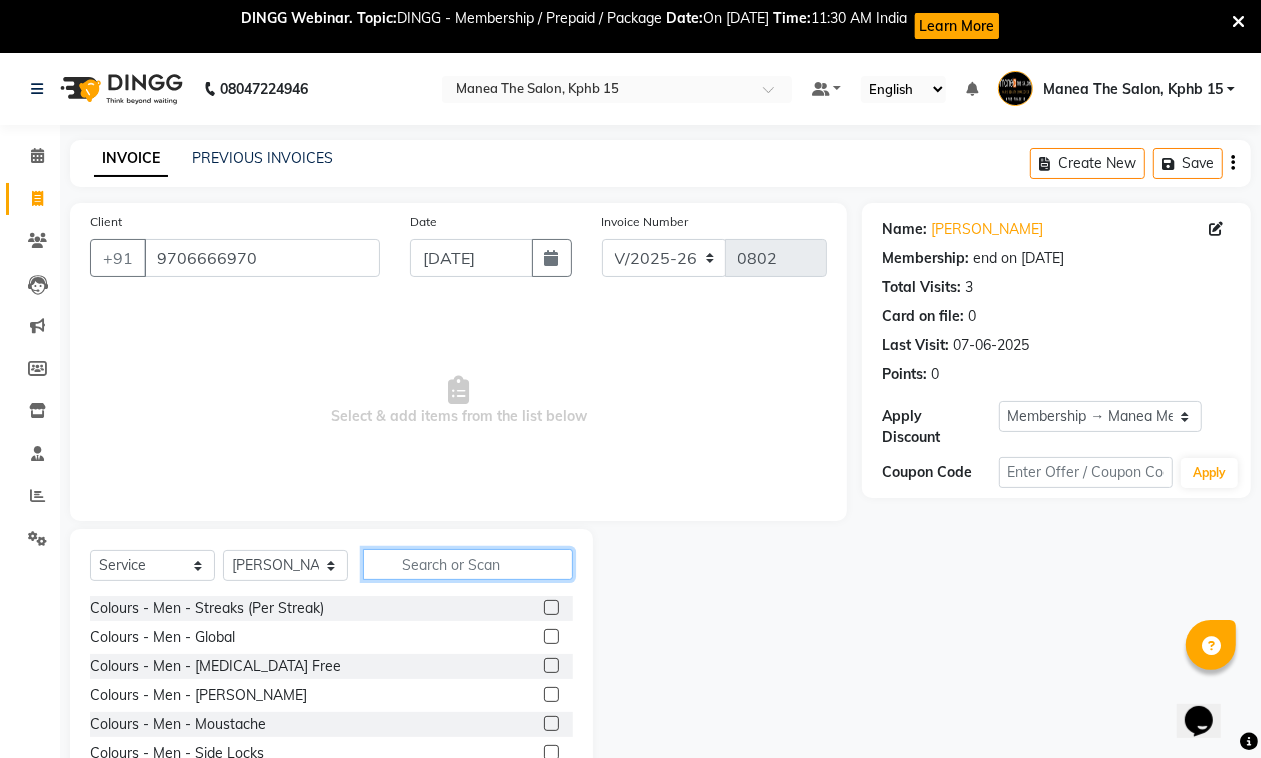 click 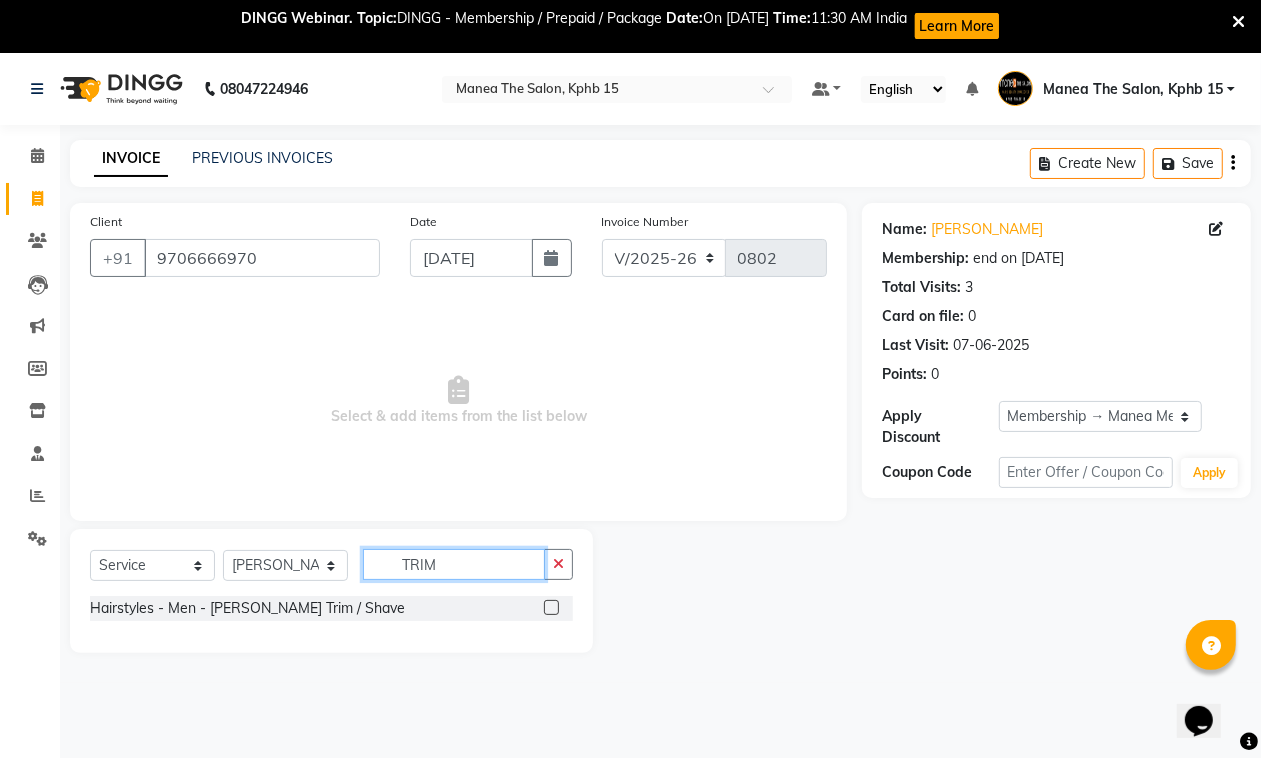 type on "TRIM" 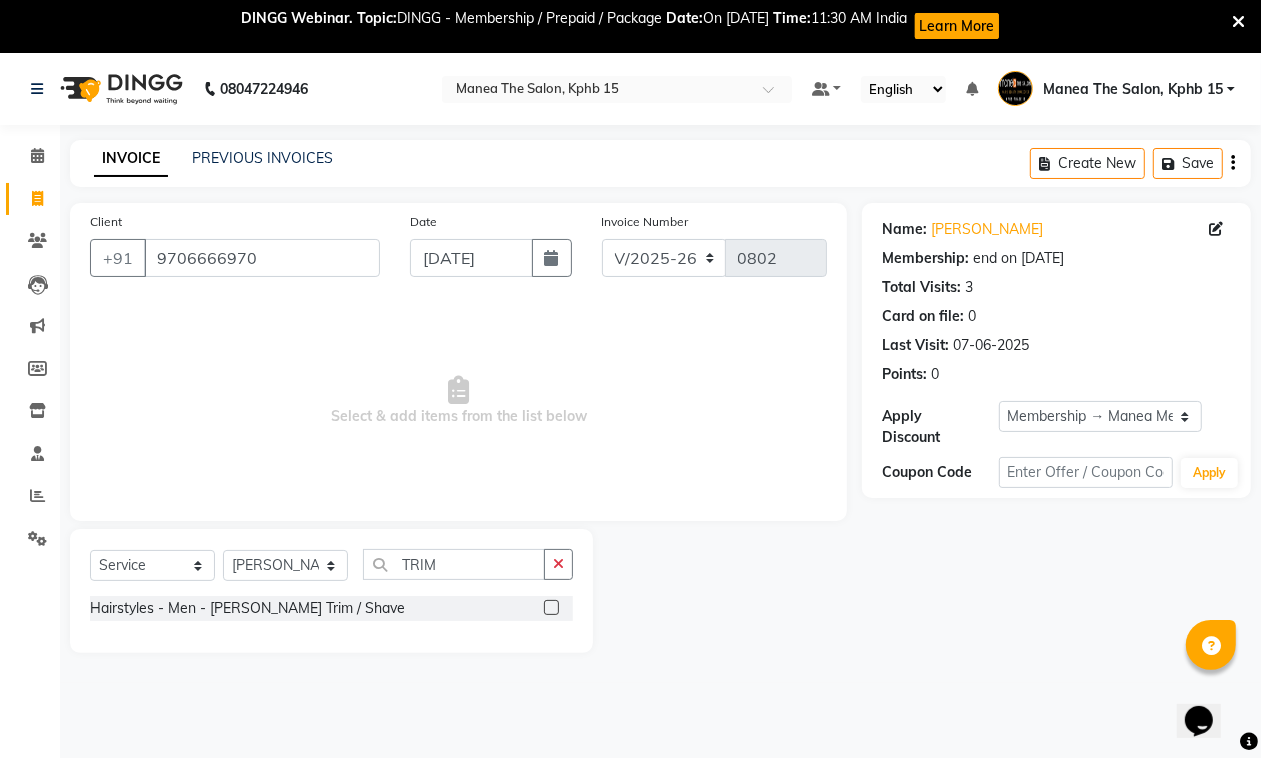 click 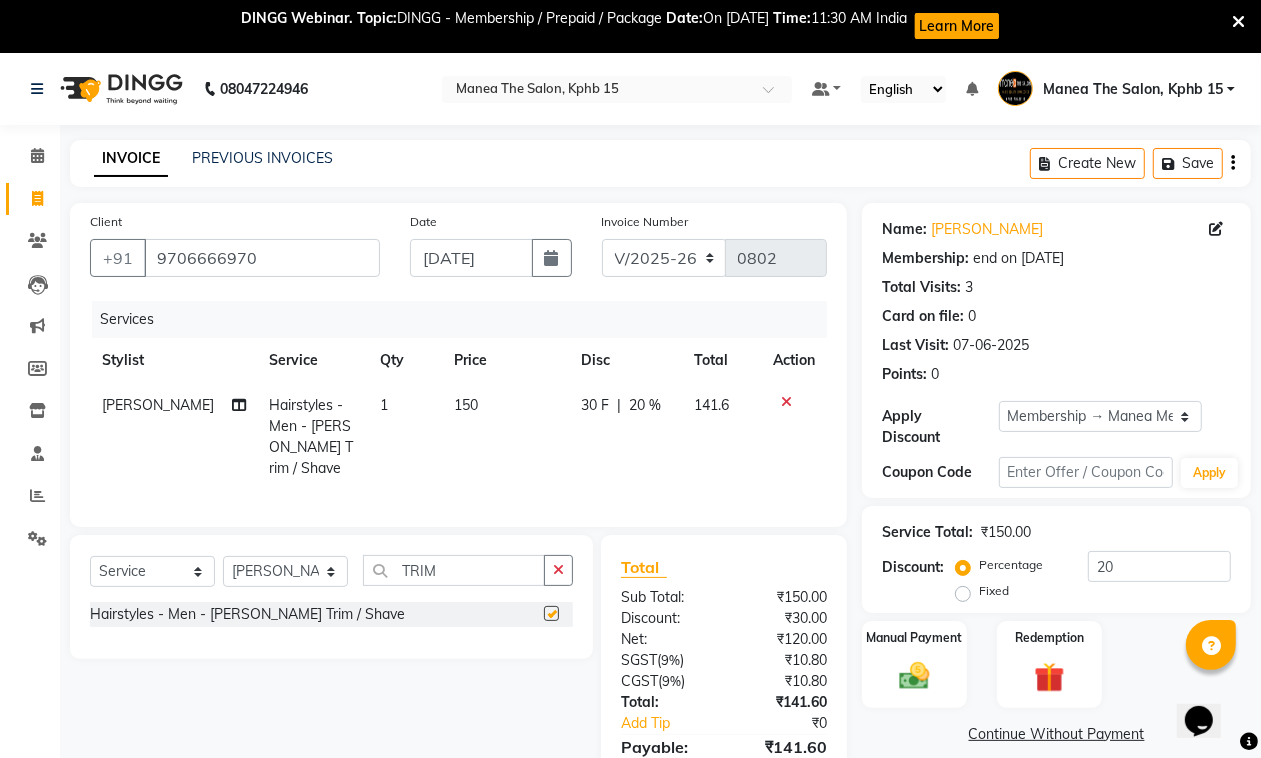 checkbox on "false" 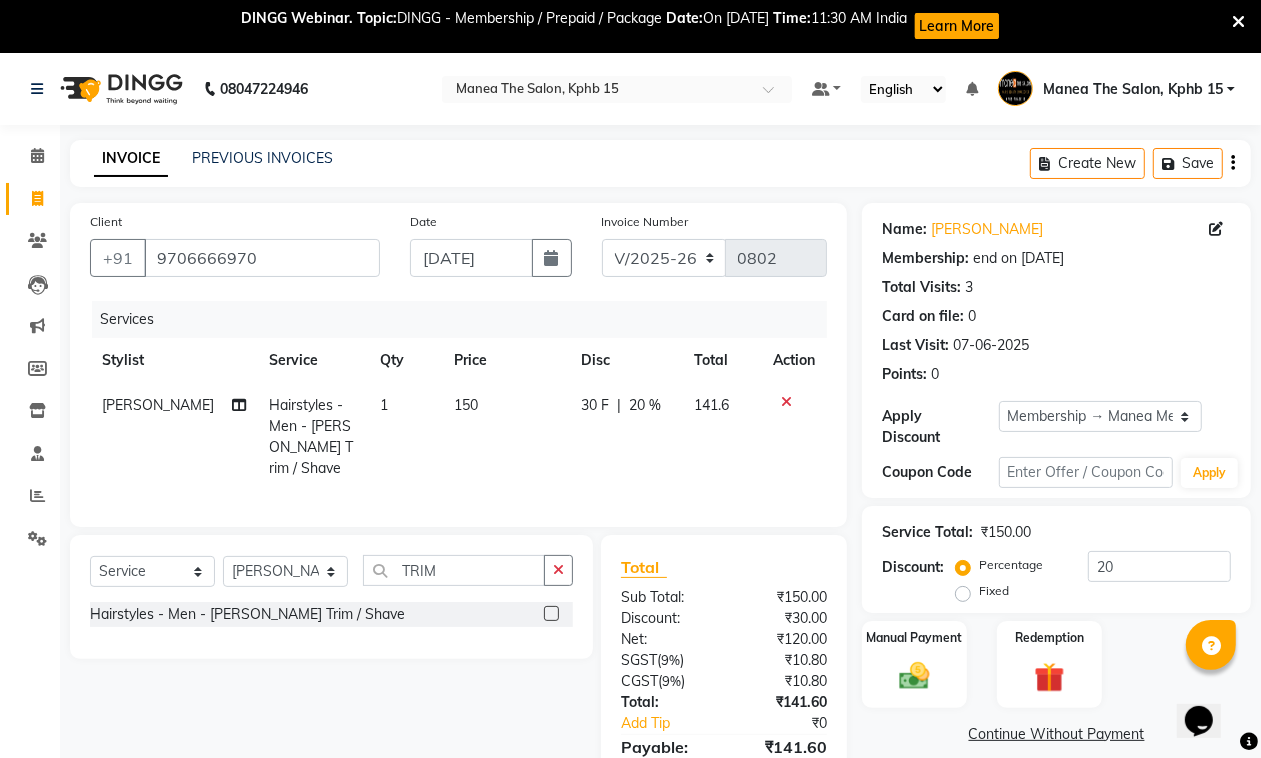click 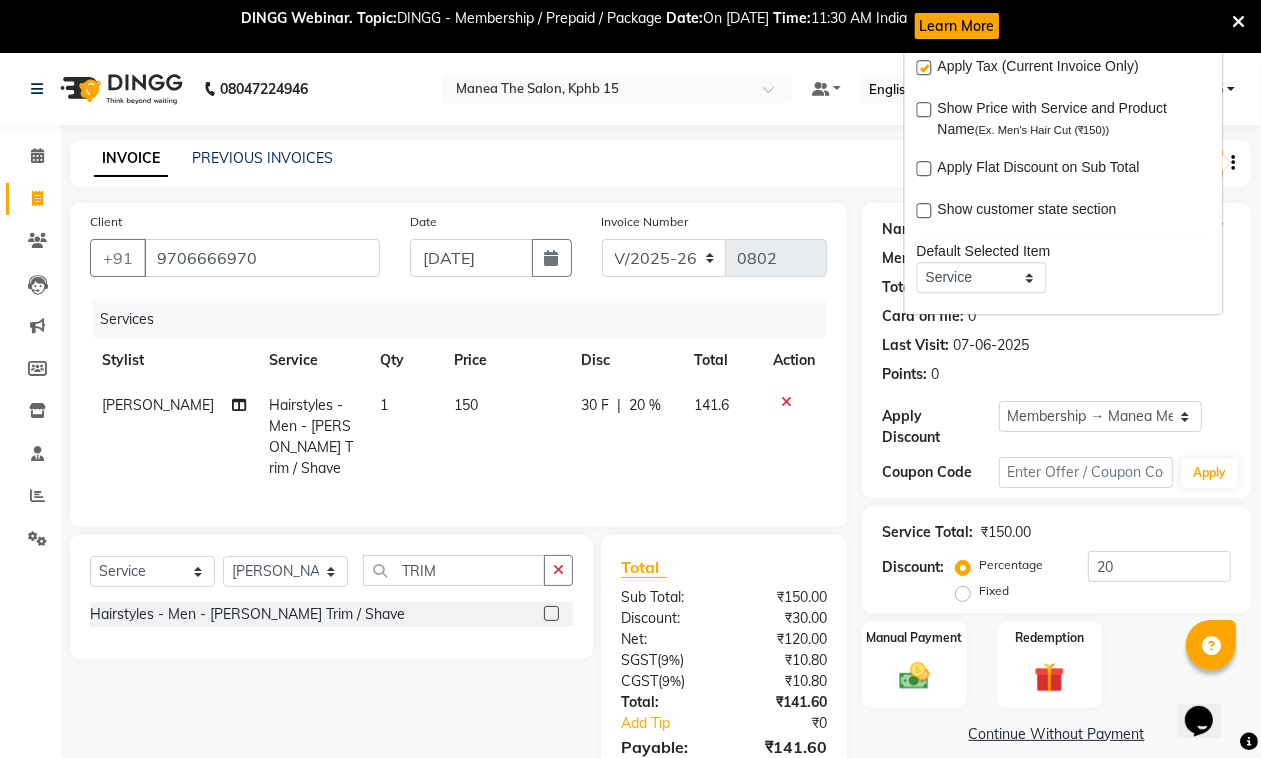 click at bounding box center (924, 67) 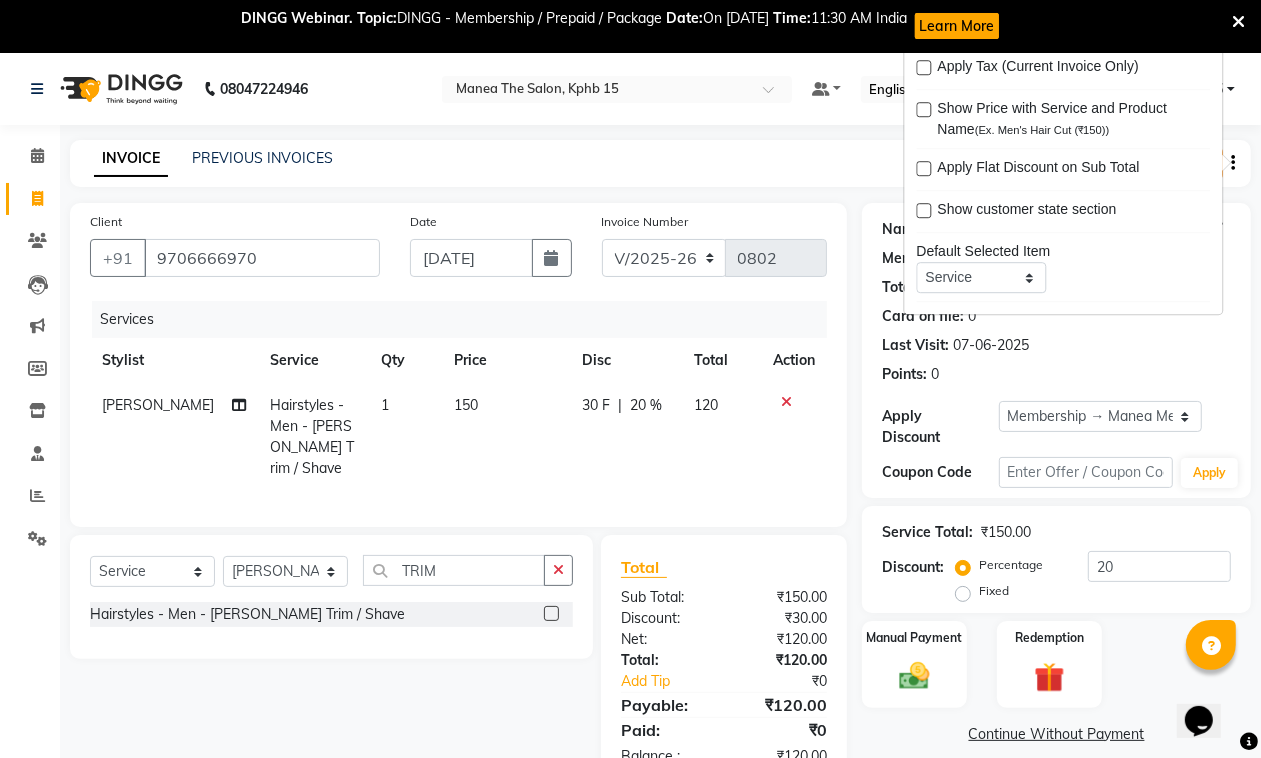 click at bounding box center [1238, 21] 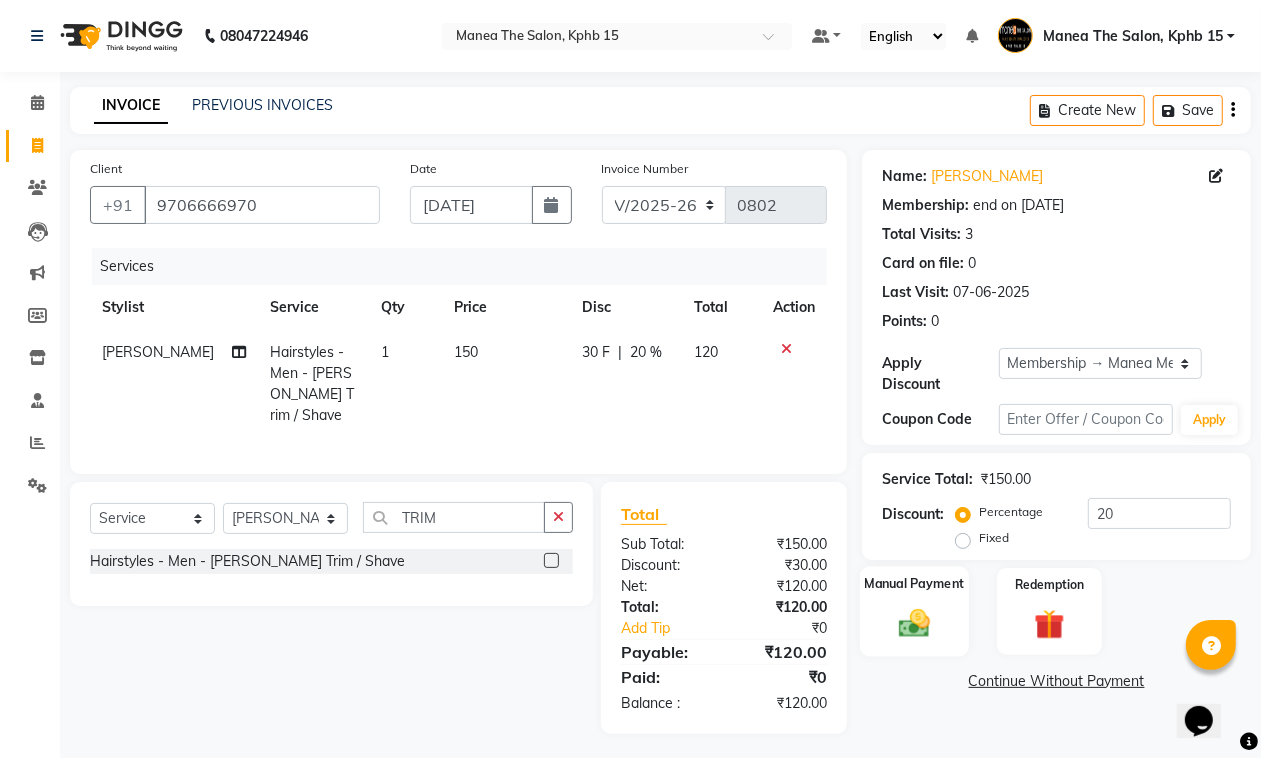 click 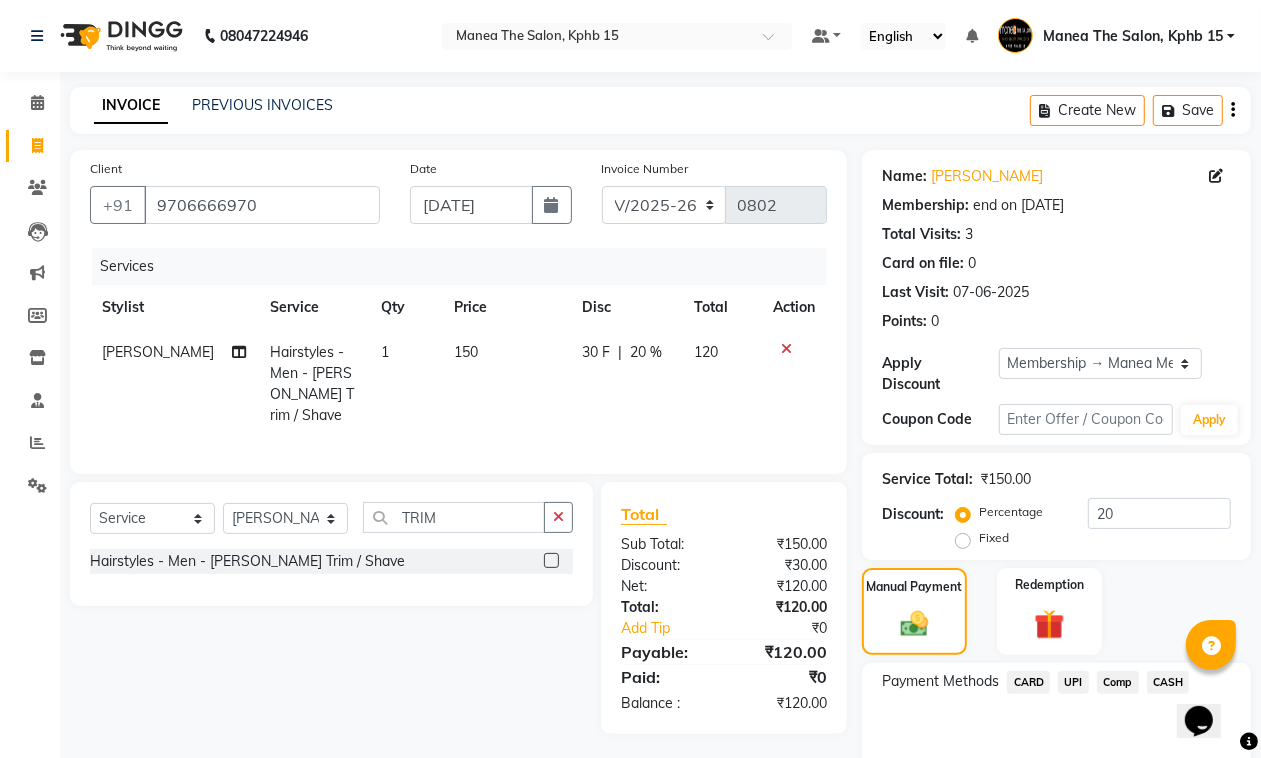 click on "UPI" 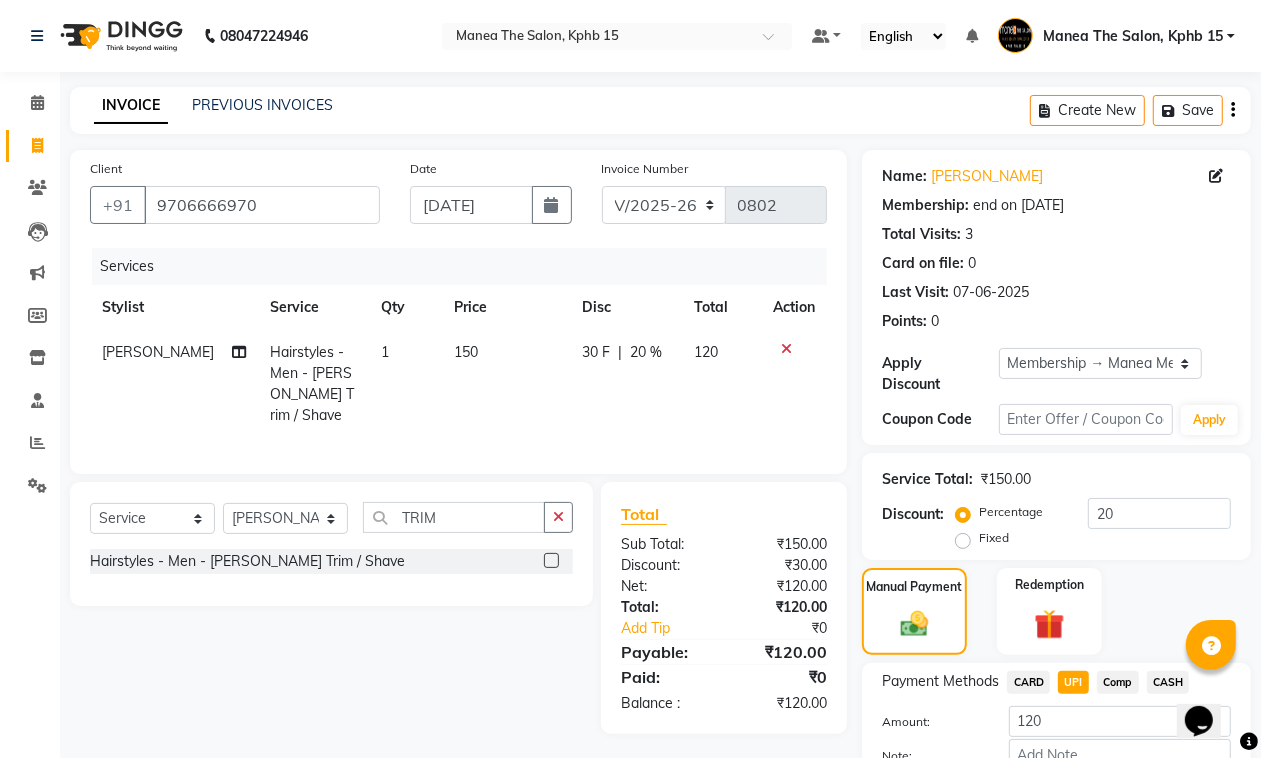 scroll, scrollTop: 122, scrollLeft: 0, axis: vertical 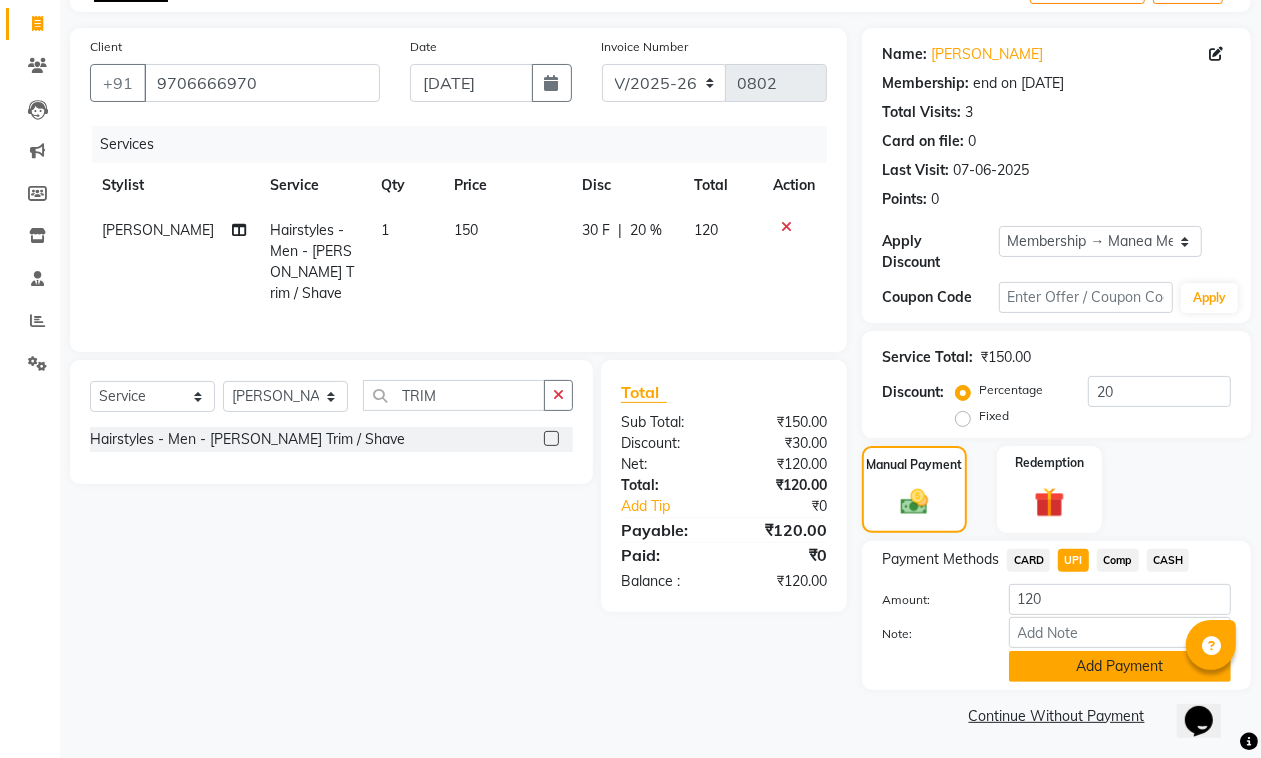 click on "Add Payment" 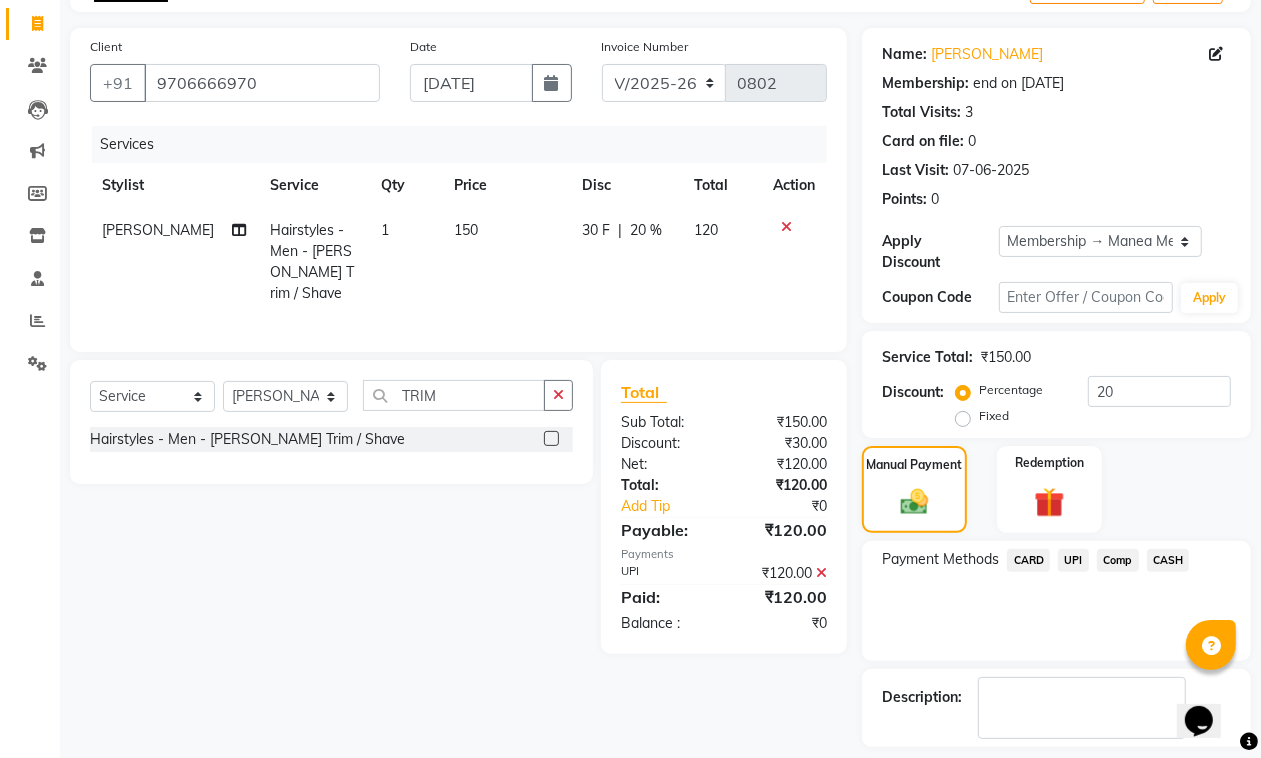 scroll, scrollTop: 208, scrollLeft: 0, axis: vertical 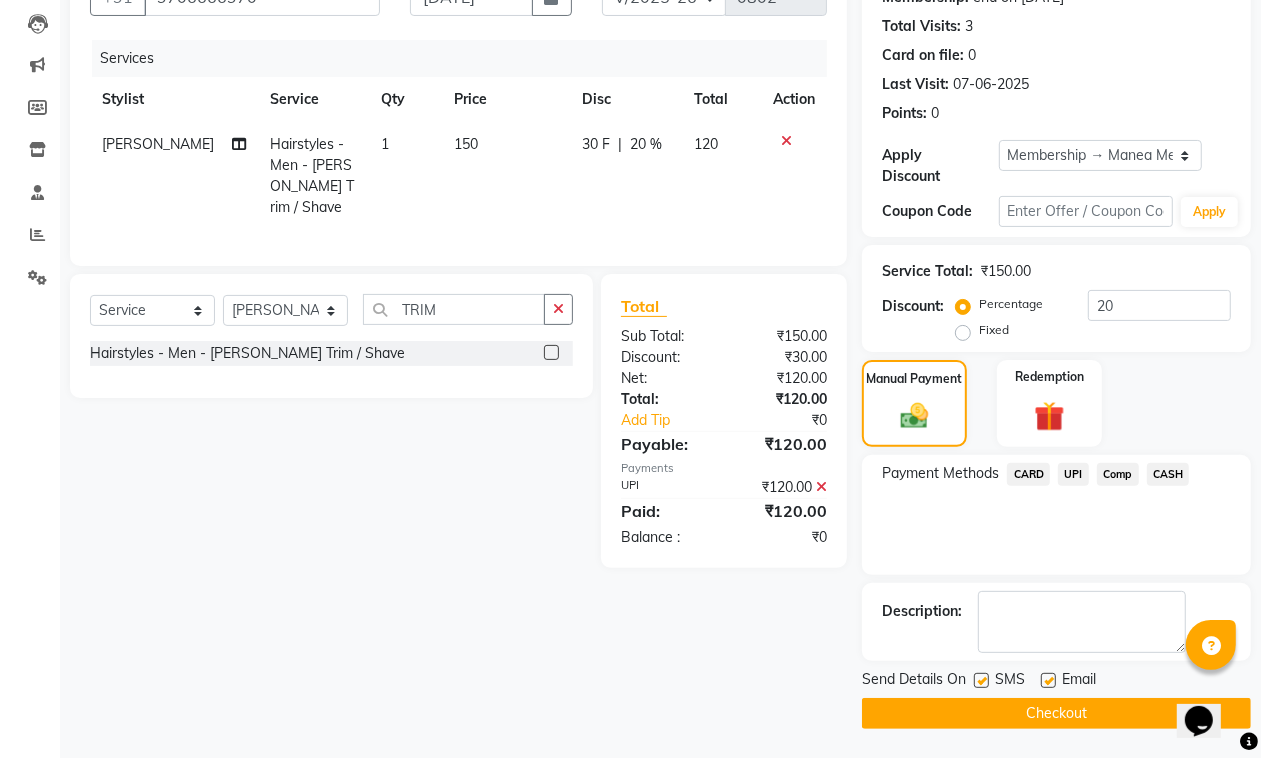 click 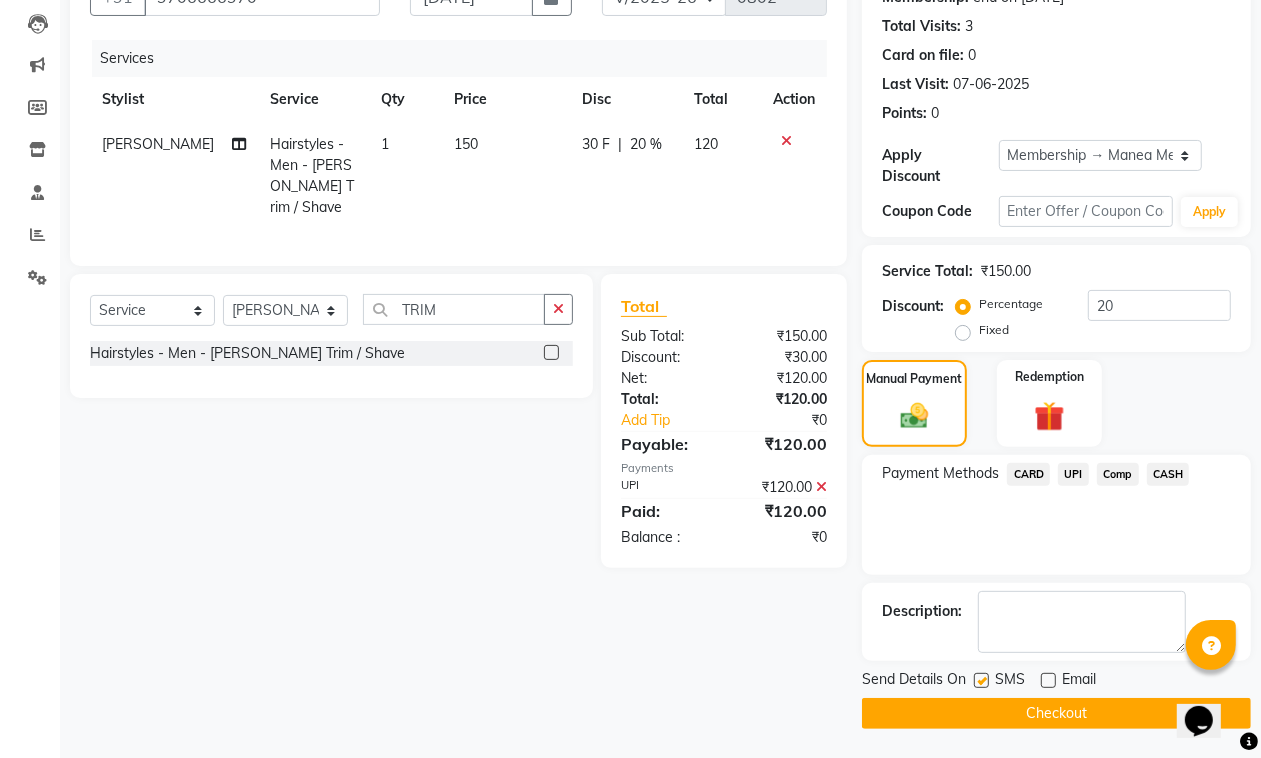 click on "Checkout" 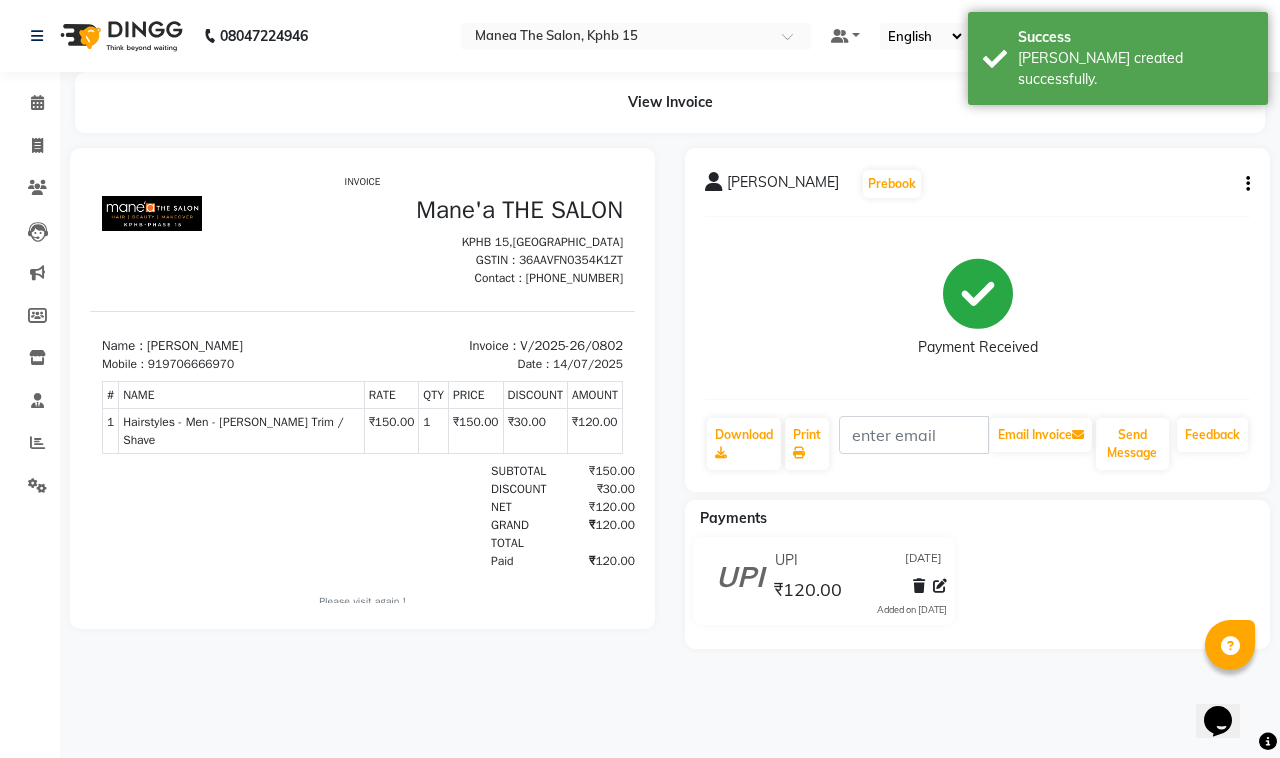 scroll, scrollTop: 0, scrollLeft: 0, axis: both 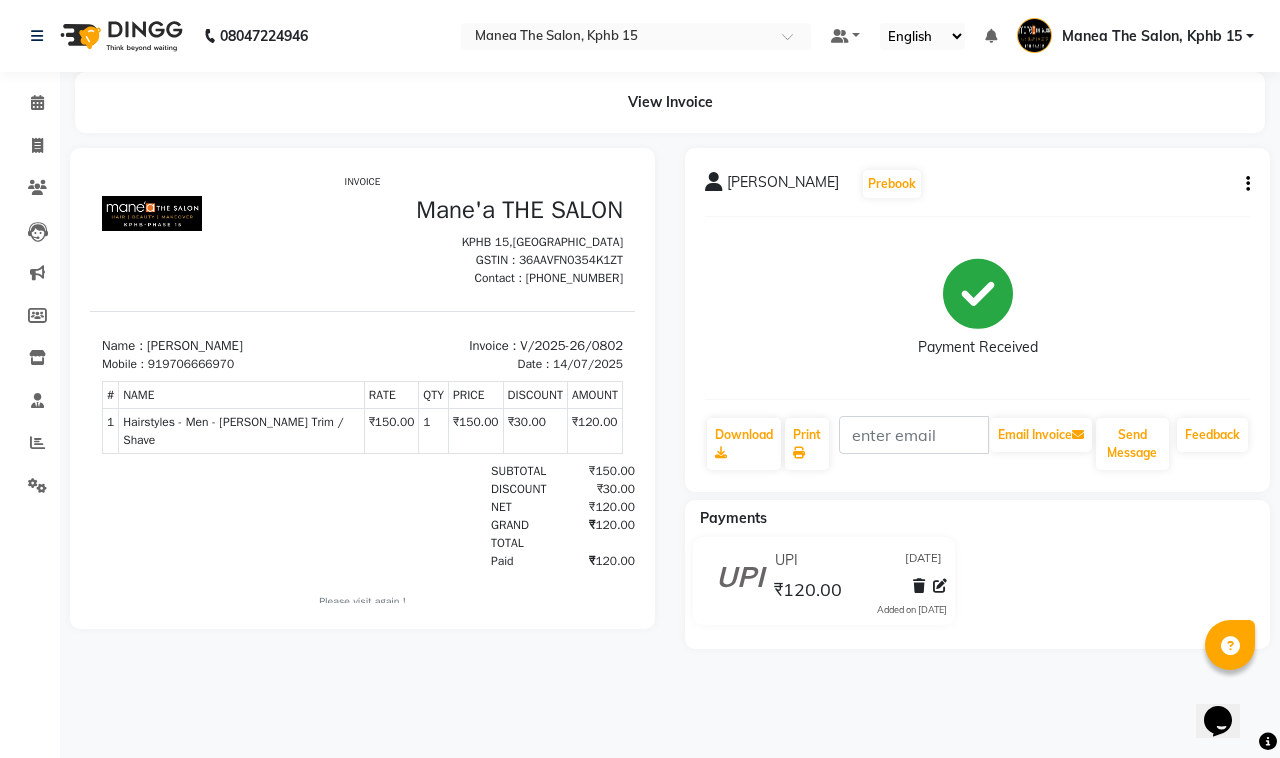 click on "₹120.00" at bounding box center (596, 507) 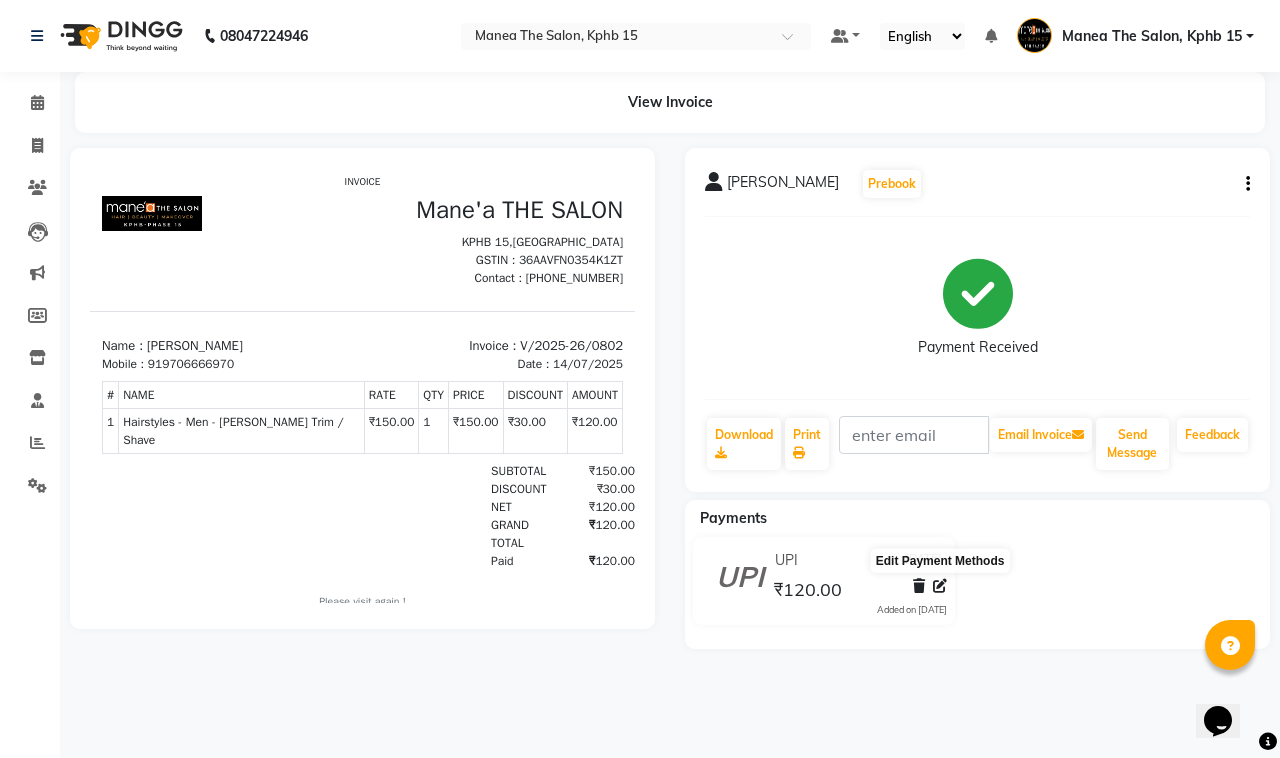 click 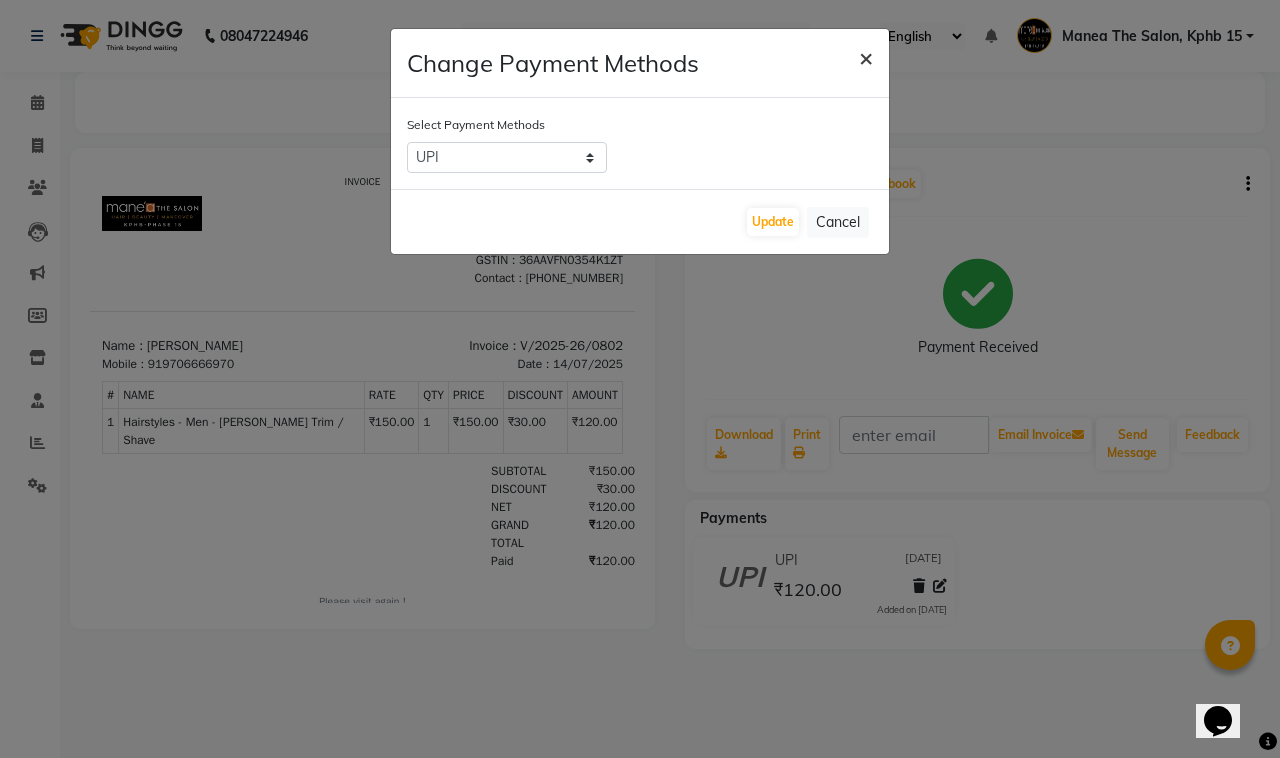 click on "×" 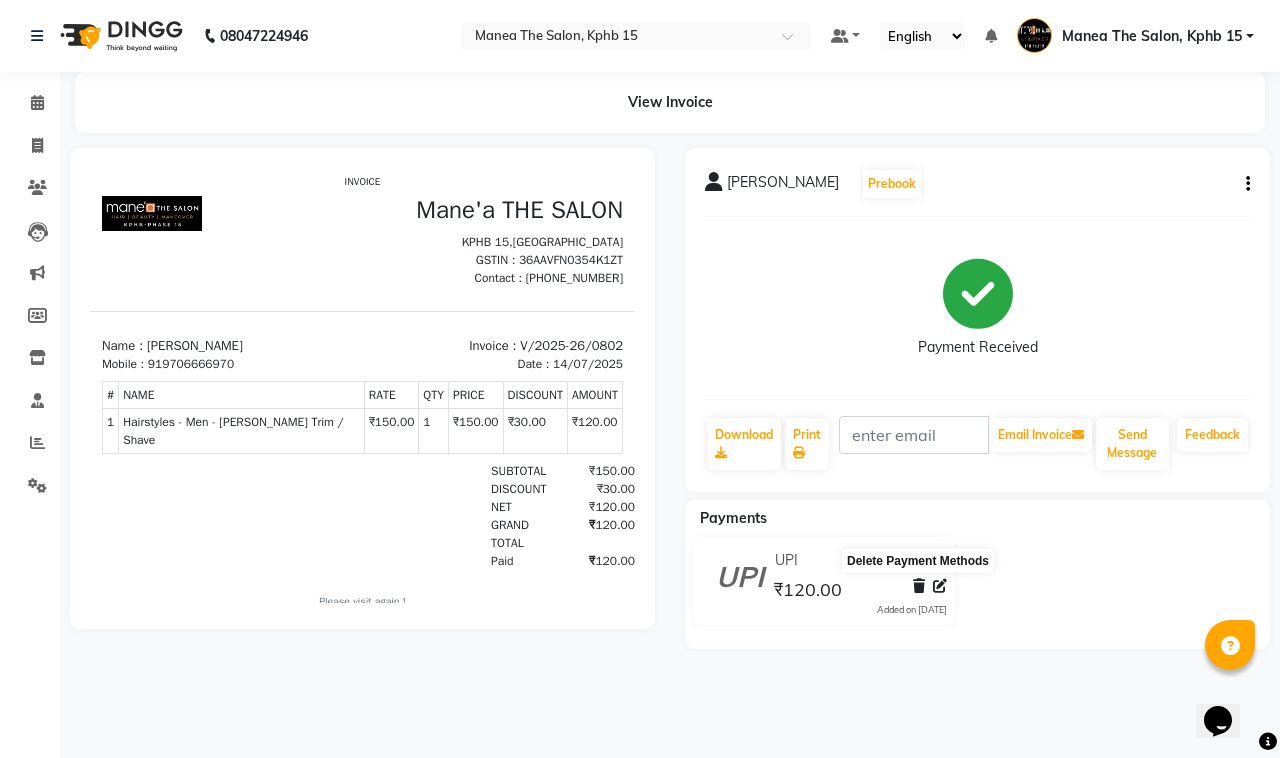 click 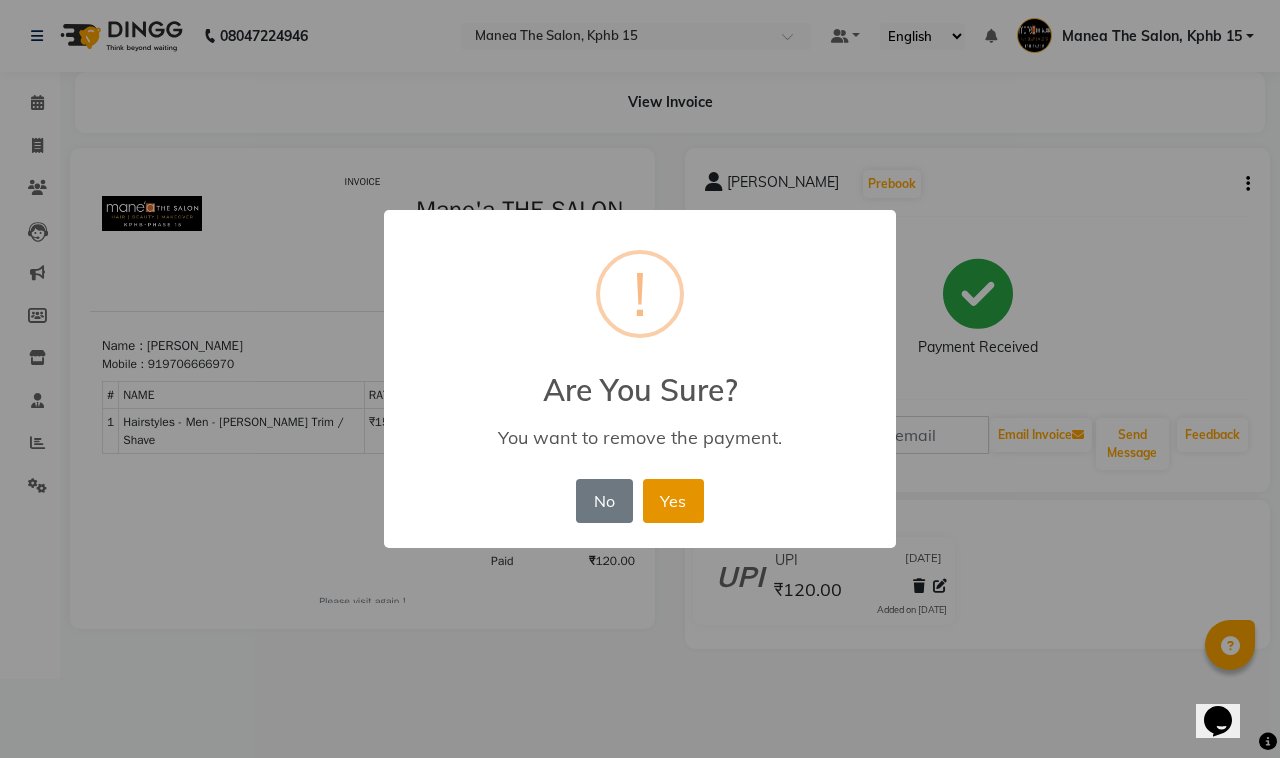 click on "Yes" at bounding box center [673, 501] 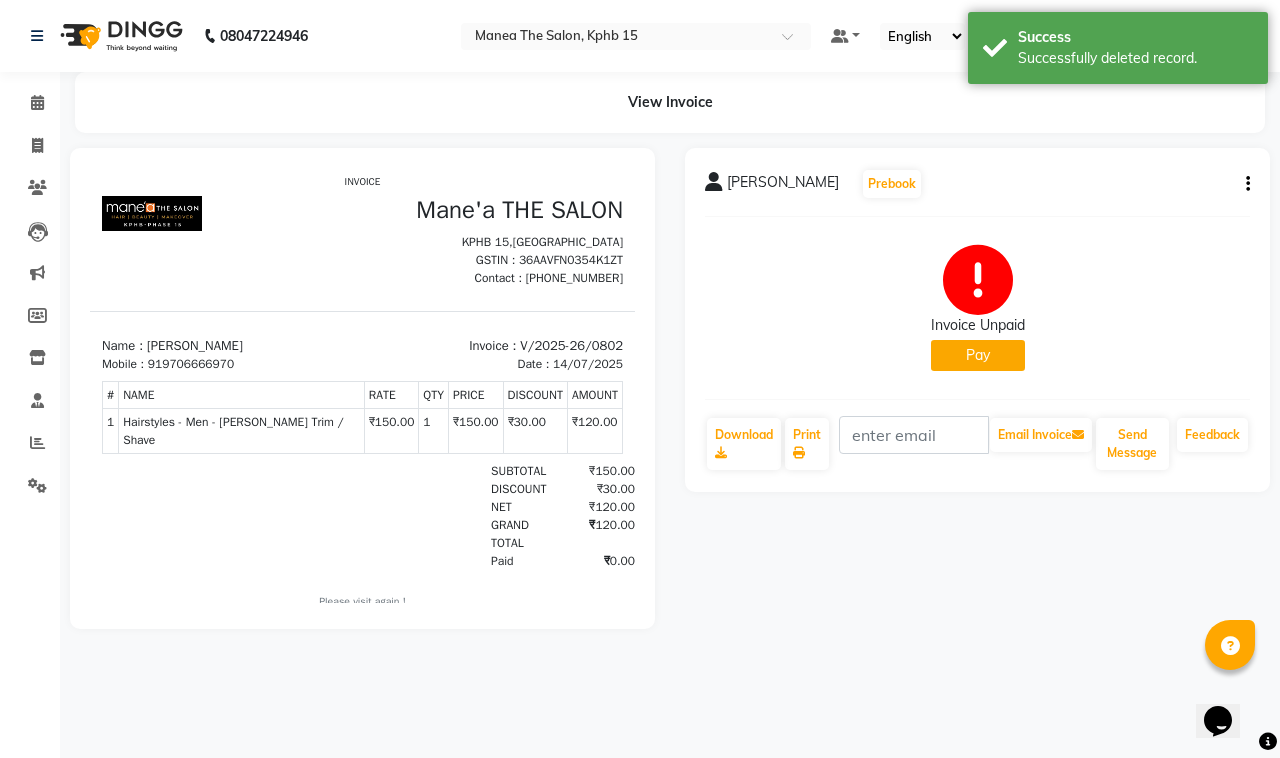click on "Pay" 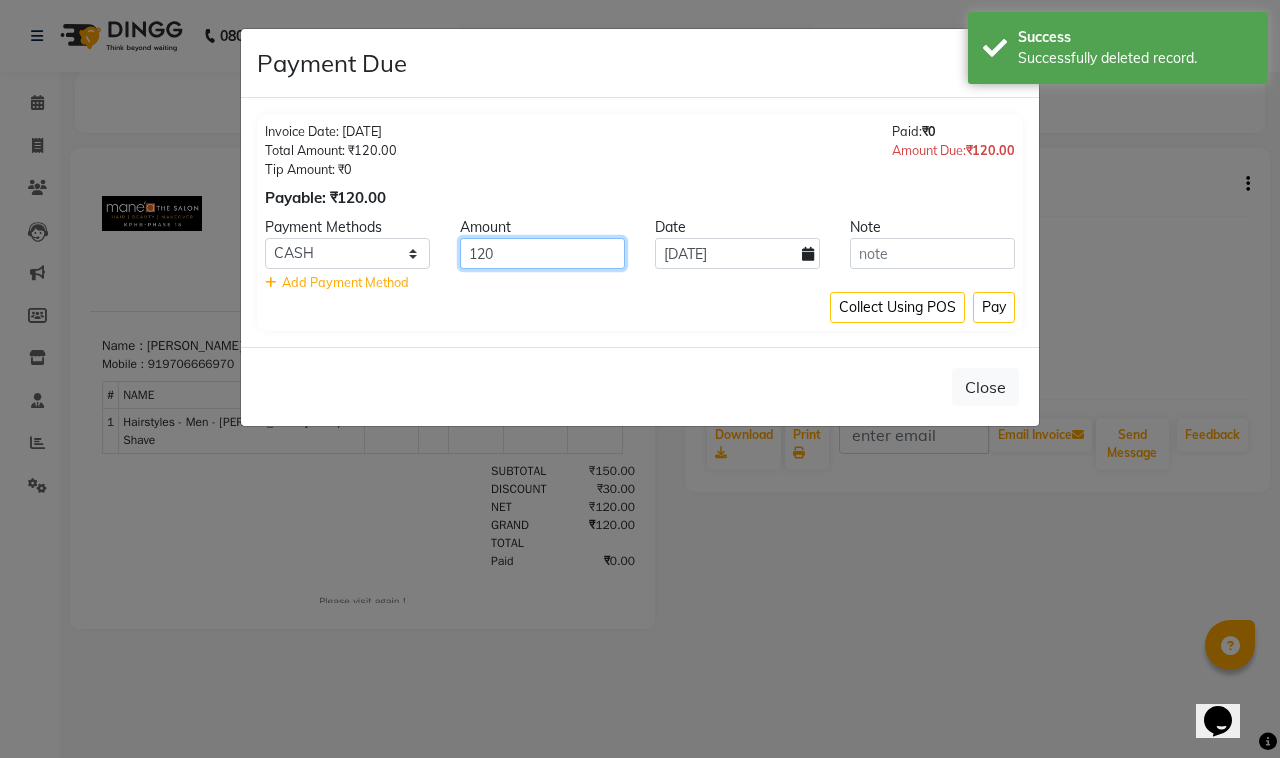 drag, startPoint x: 527, startPoint y: 257, endPoint x: 452, endPoint y: 276, distance: 77.36925 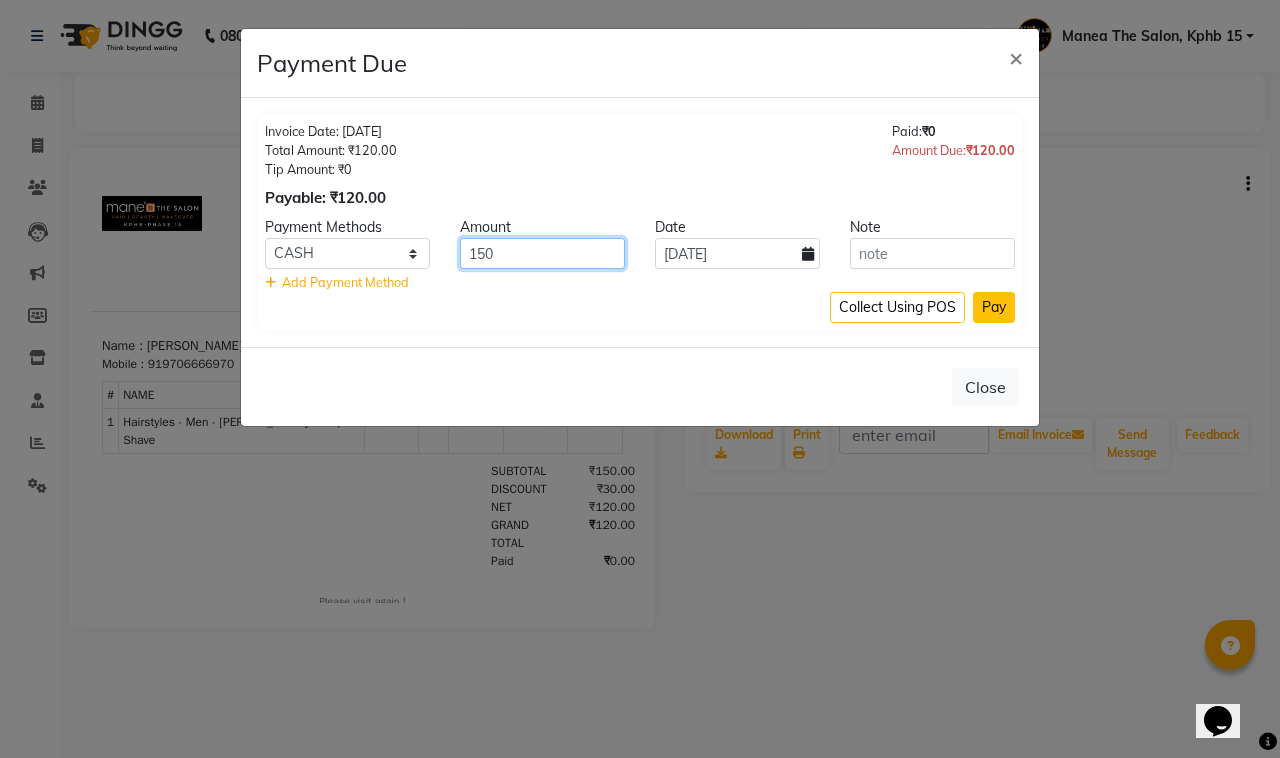 type on "150" 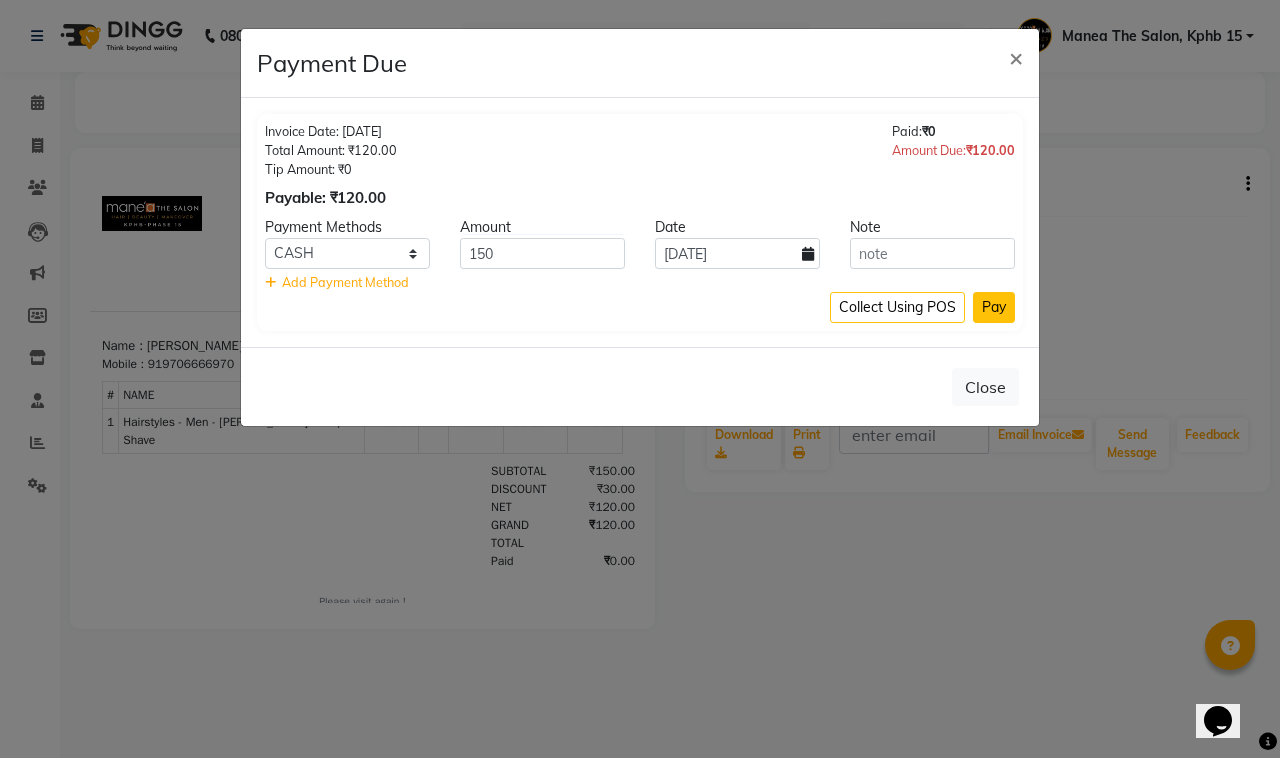 click on "Pay" 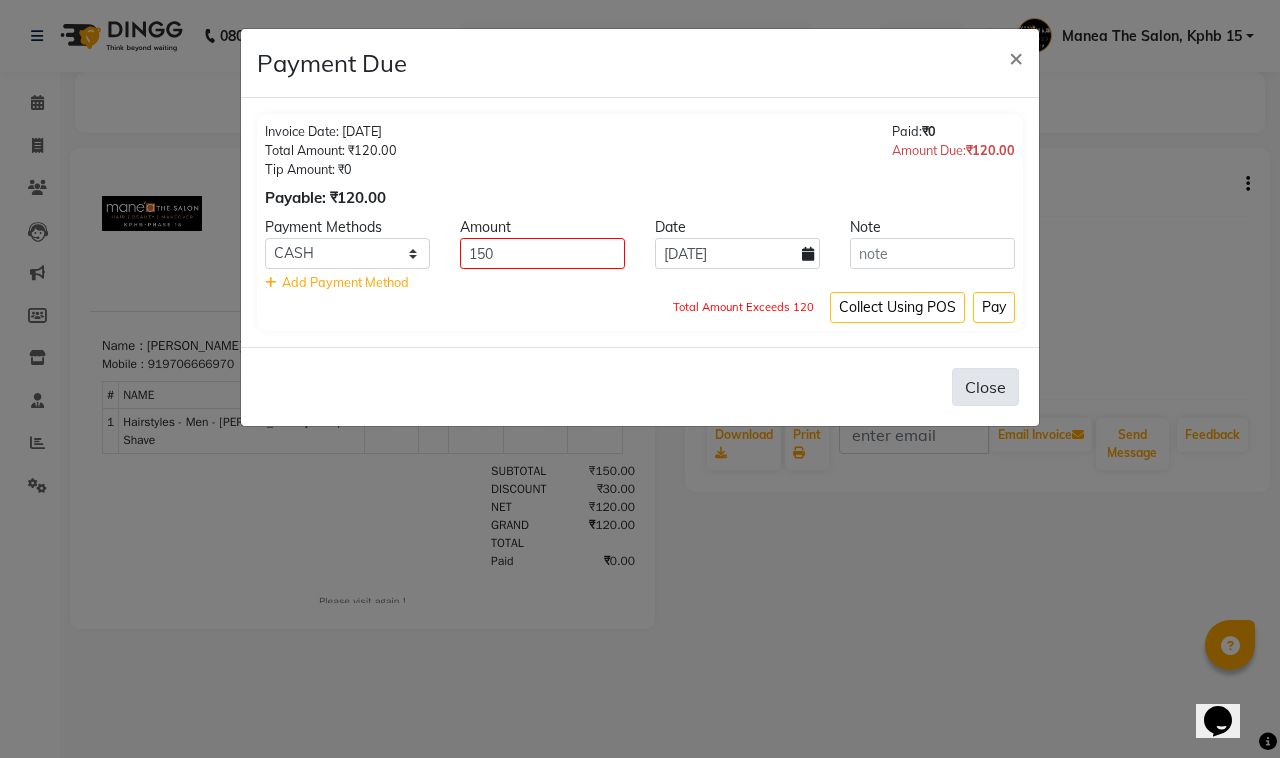 click on "Close" 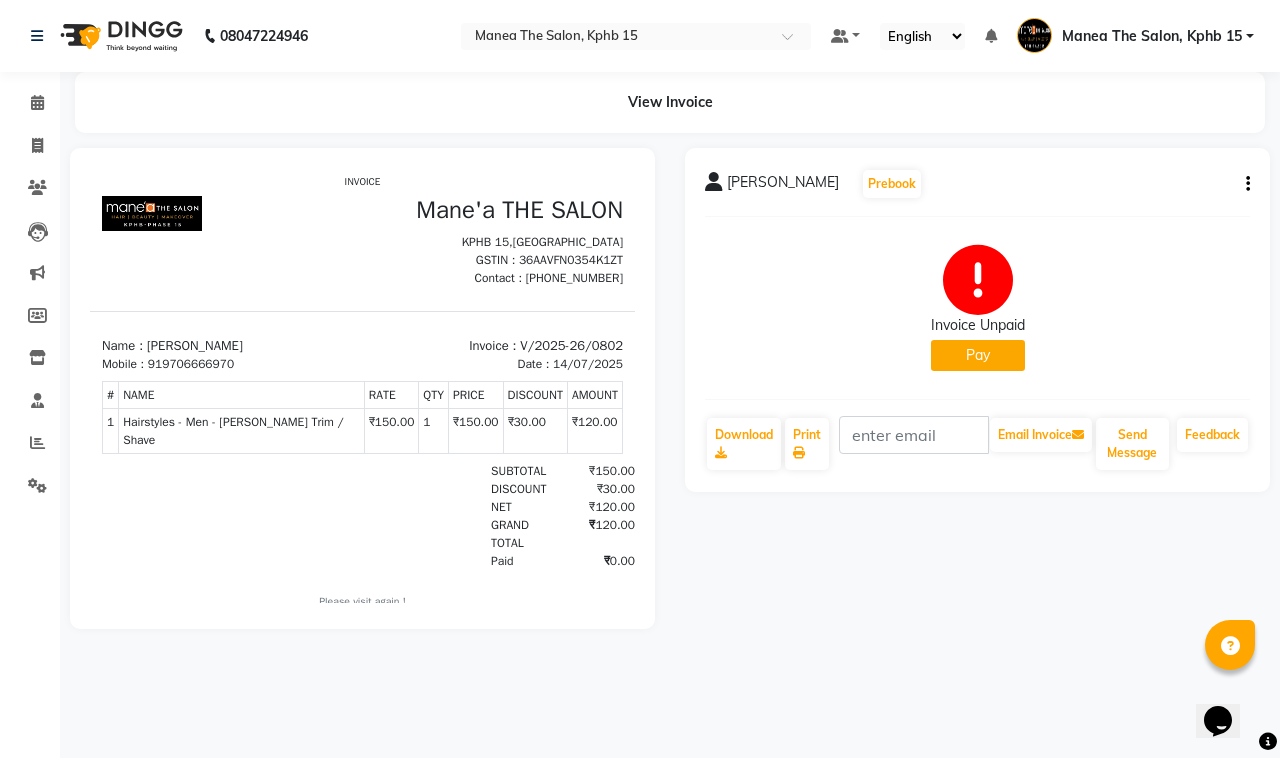 click on "Pay" 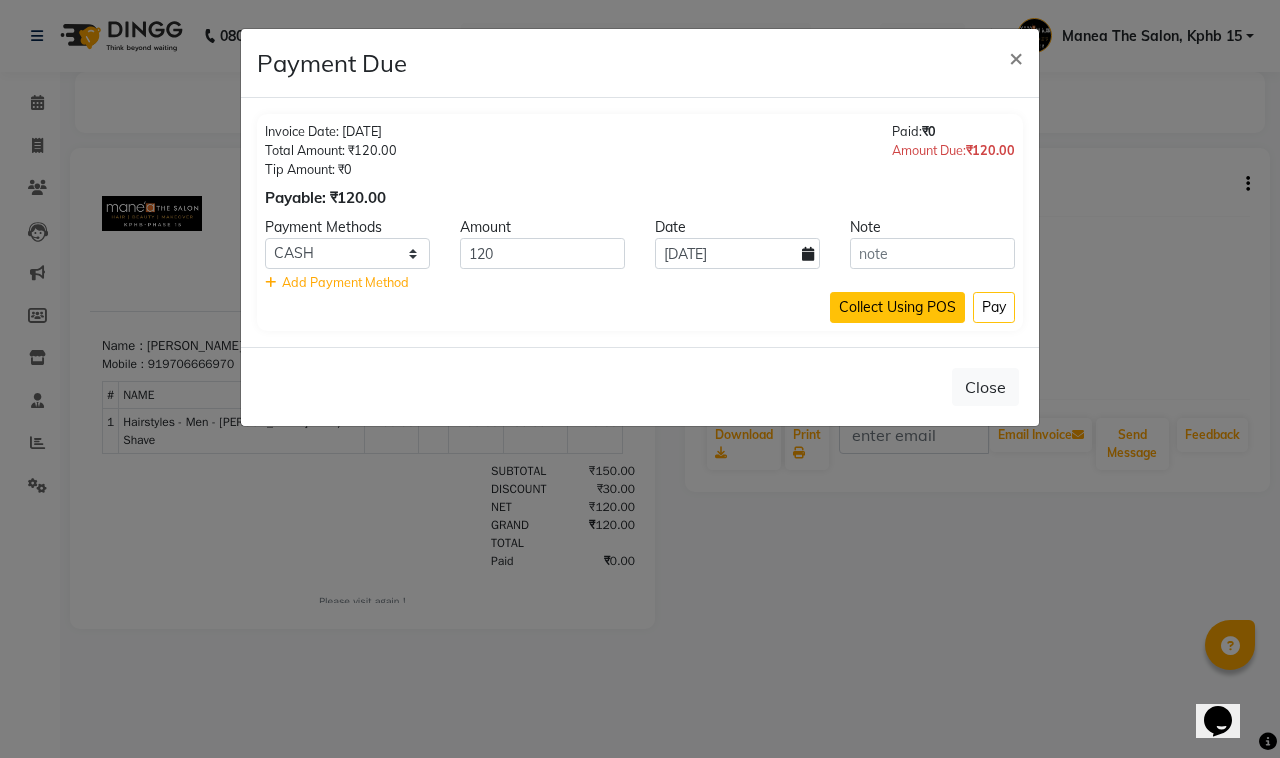 click on "Collect Using POS" 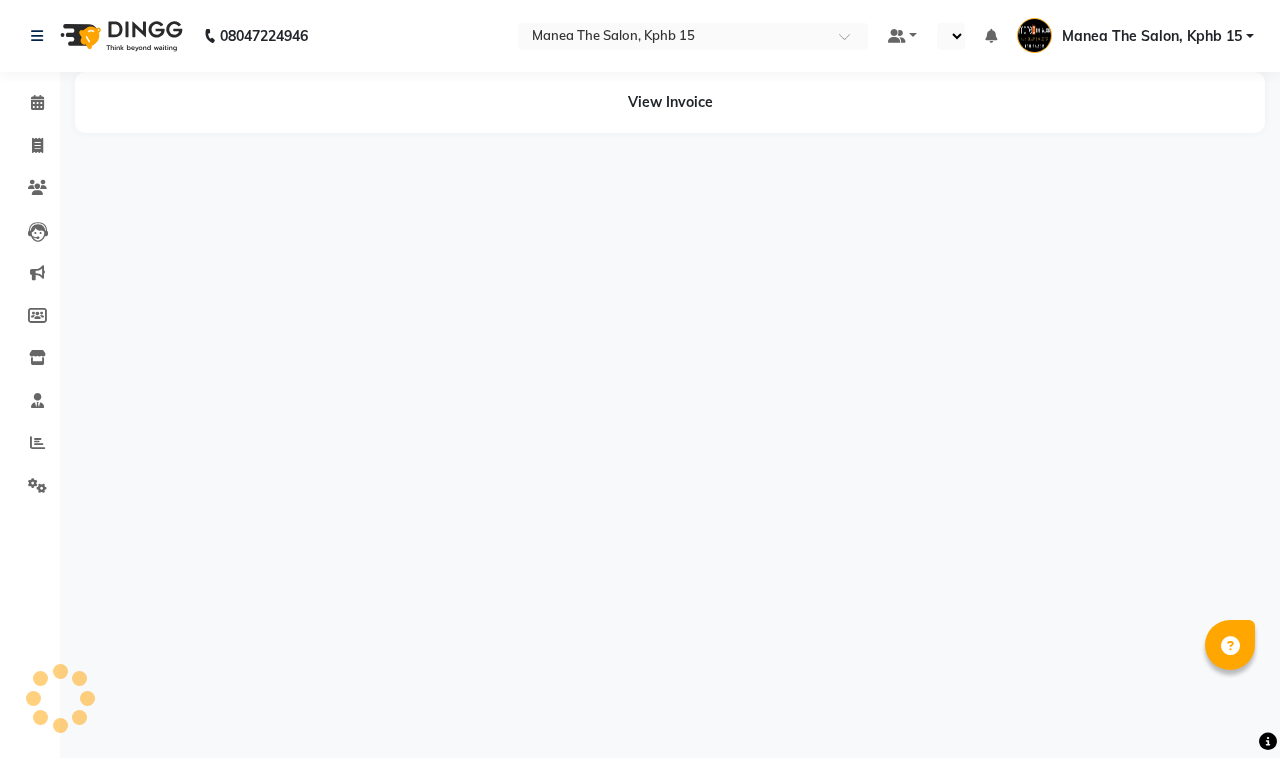 scroll, scrollTop: 0, scrollLeft: 0, axis: both 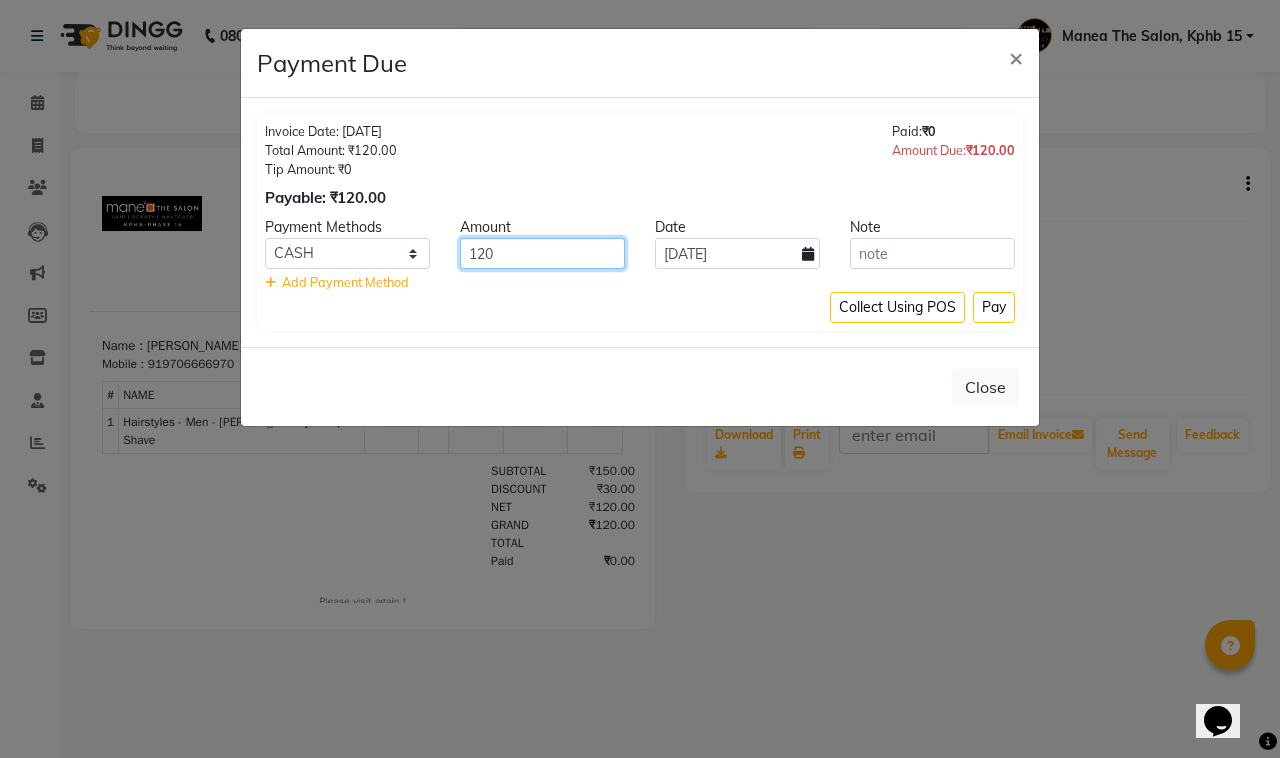 drag, startPoint x: 517, startPoint y: 262, endPoint x: 416, endPoint y: 277, distance: 102.10779 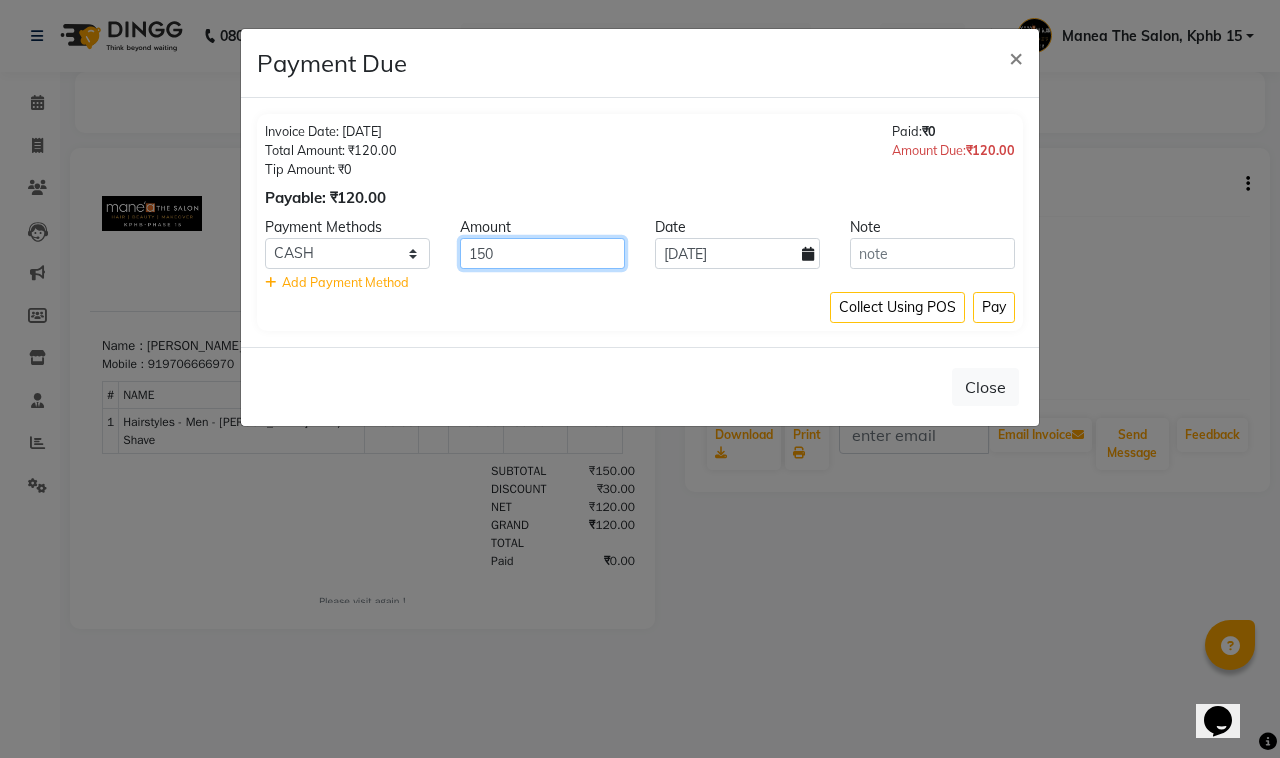 type on "150" 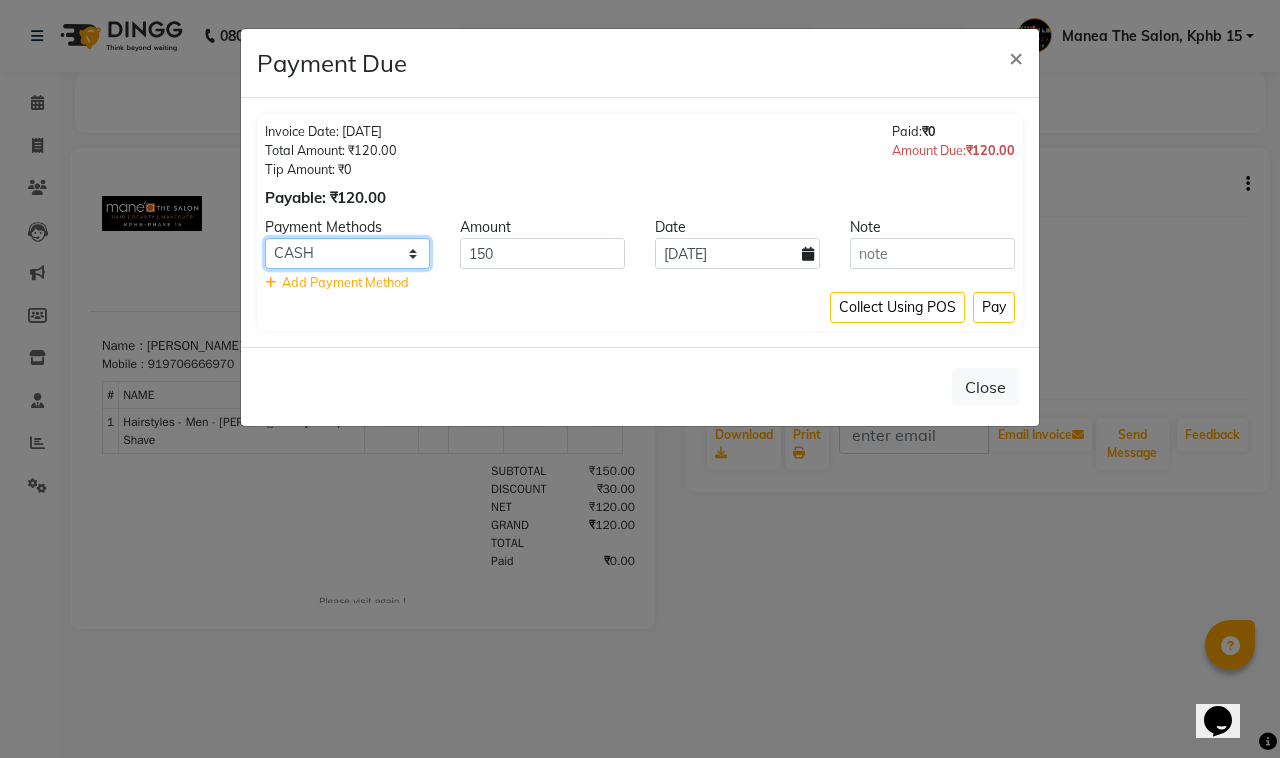 click on "CARD UPI Comp CASH" 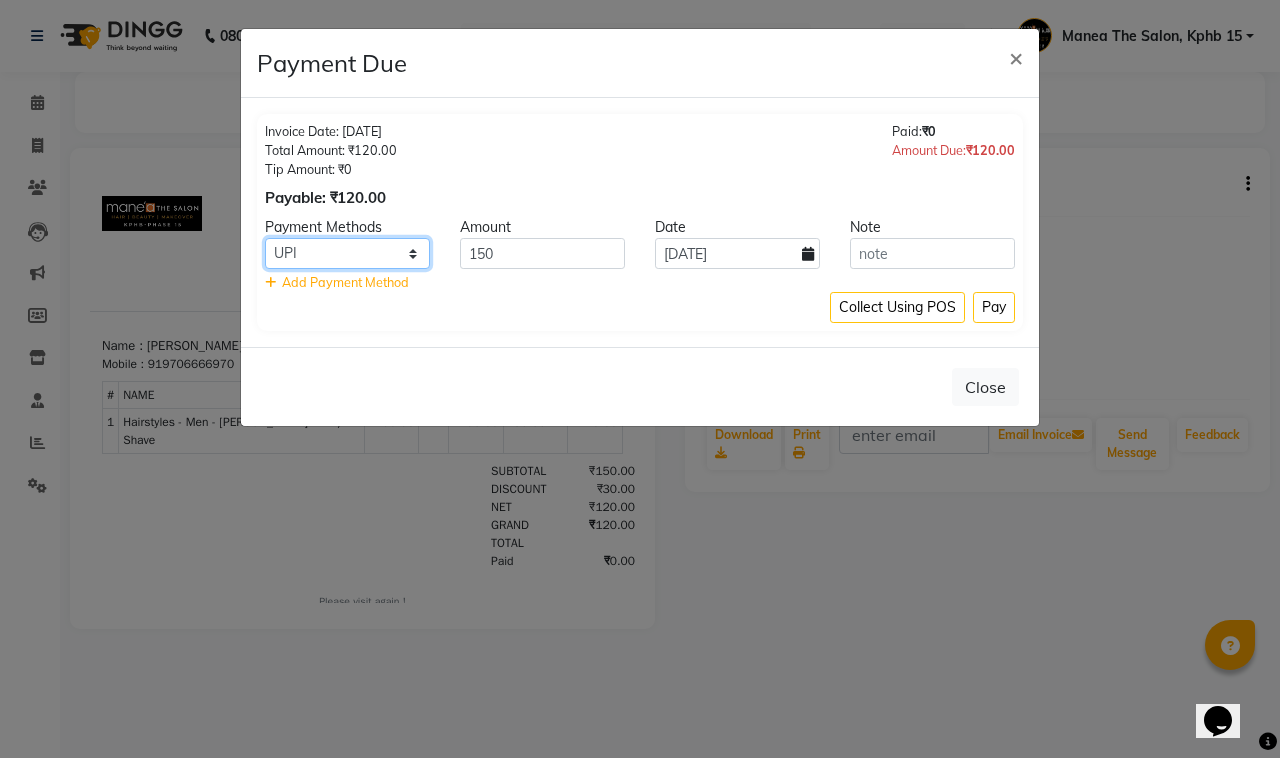 click on "CARD UPI Comp CASH" 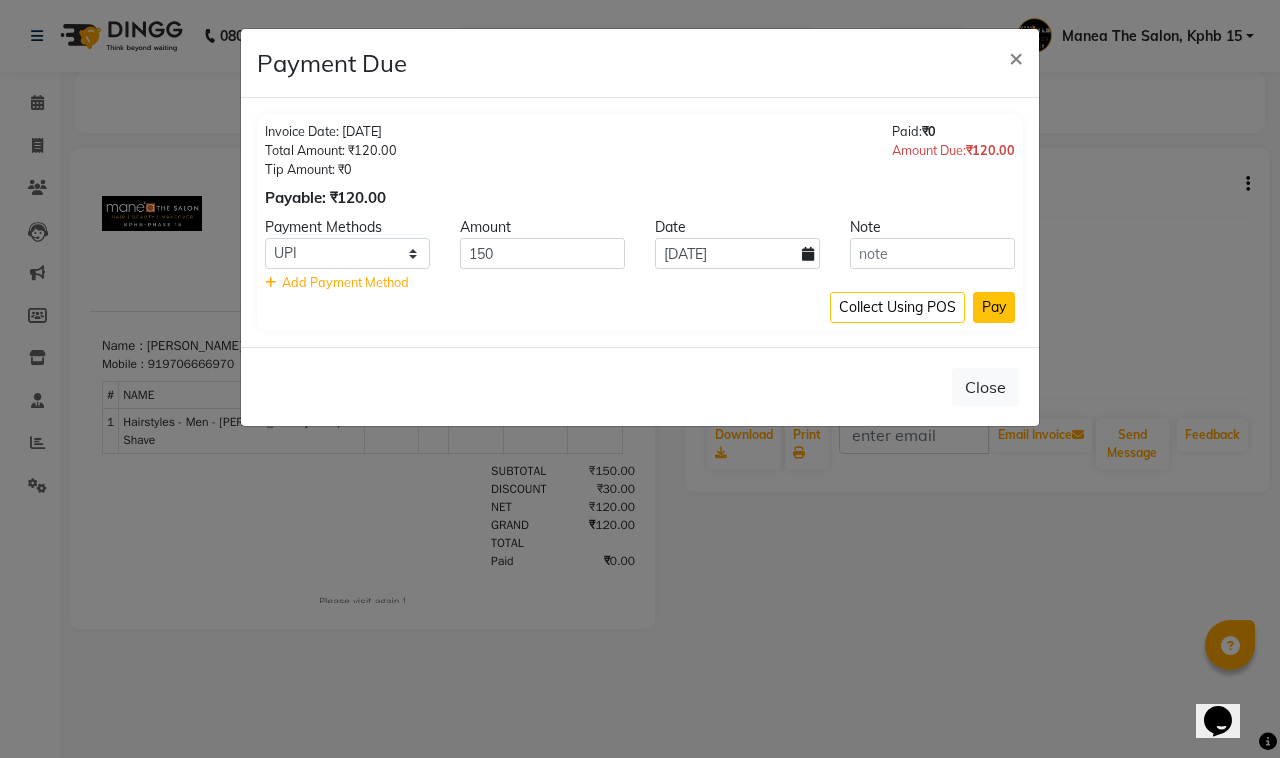 click on "Pay" 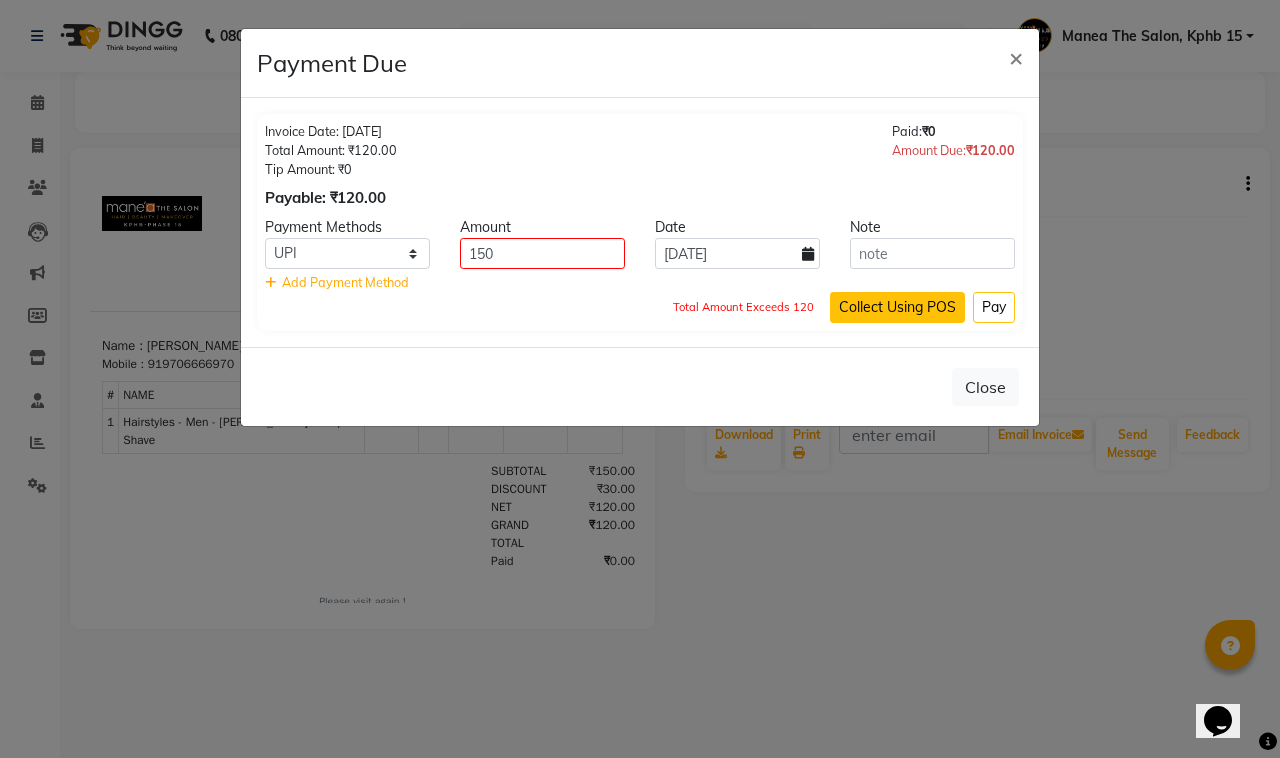 click on "Collect Using POS" 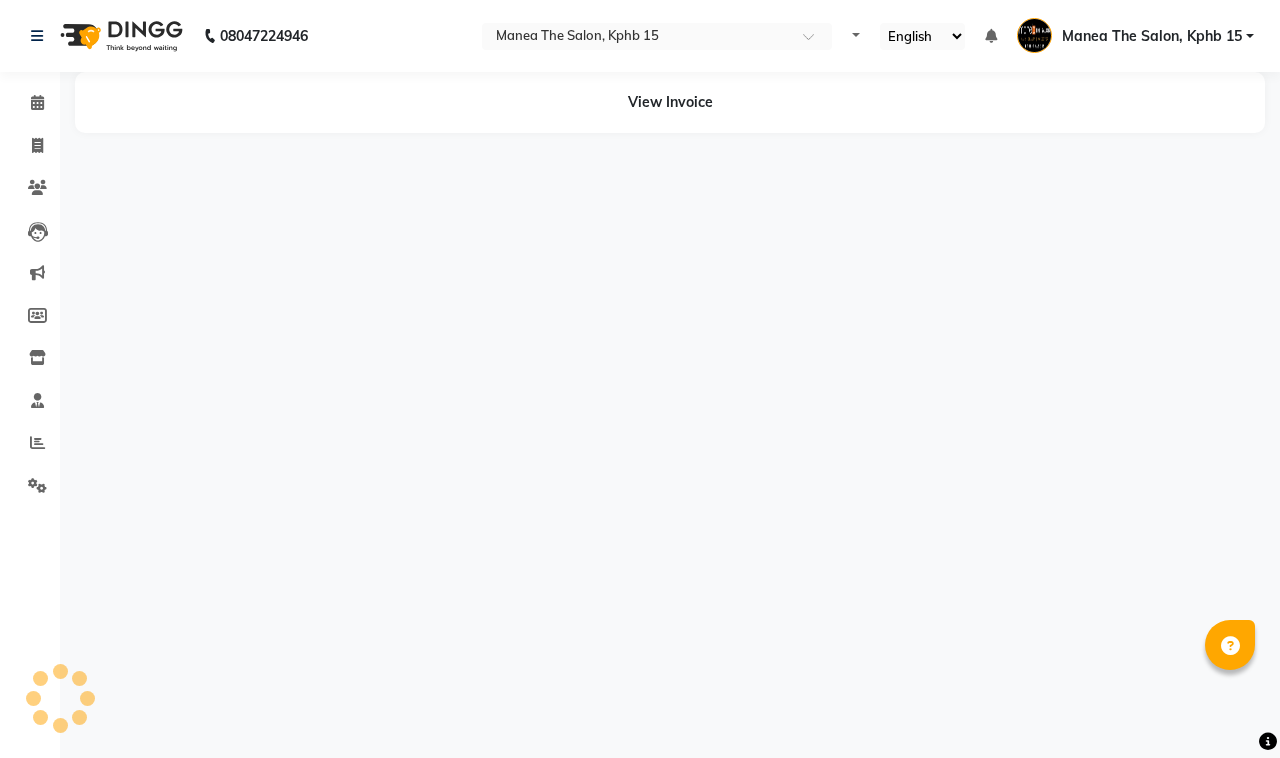 scroll, scrollTop: 0, scrollLeft: 0, axis: both 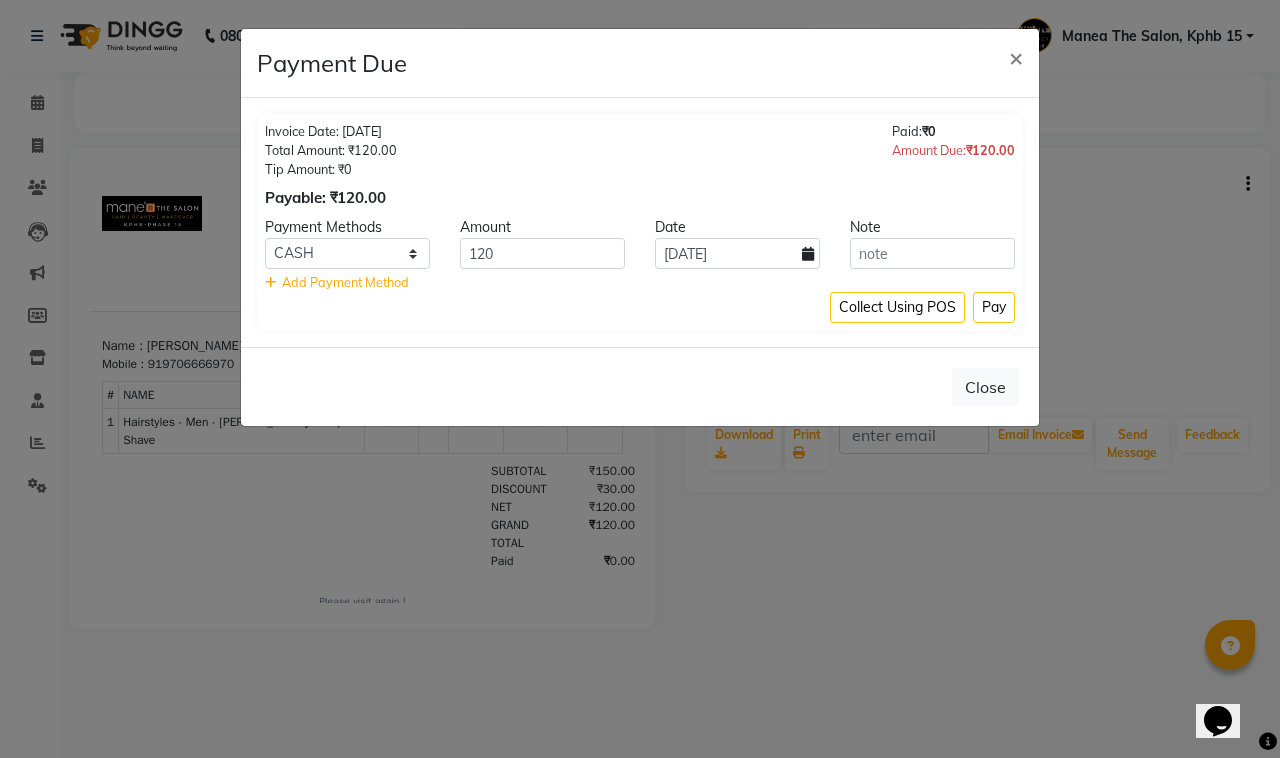 click on "Paid:  ₹0" 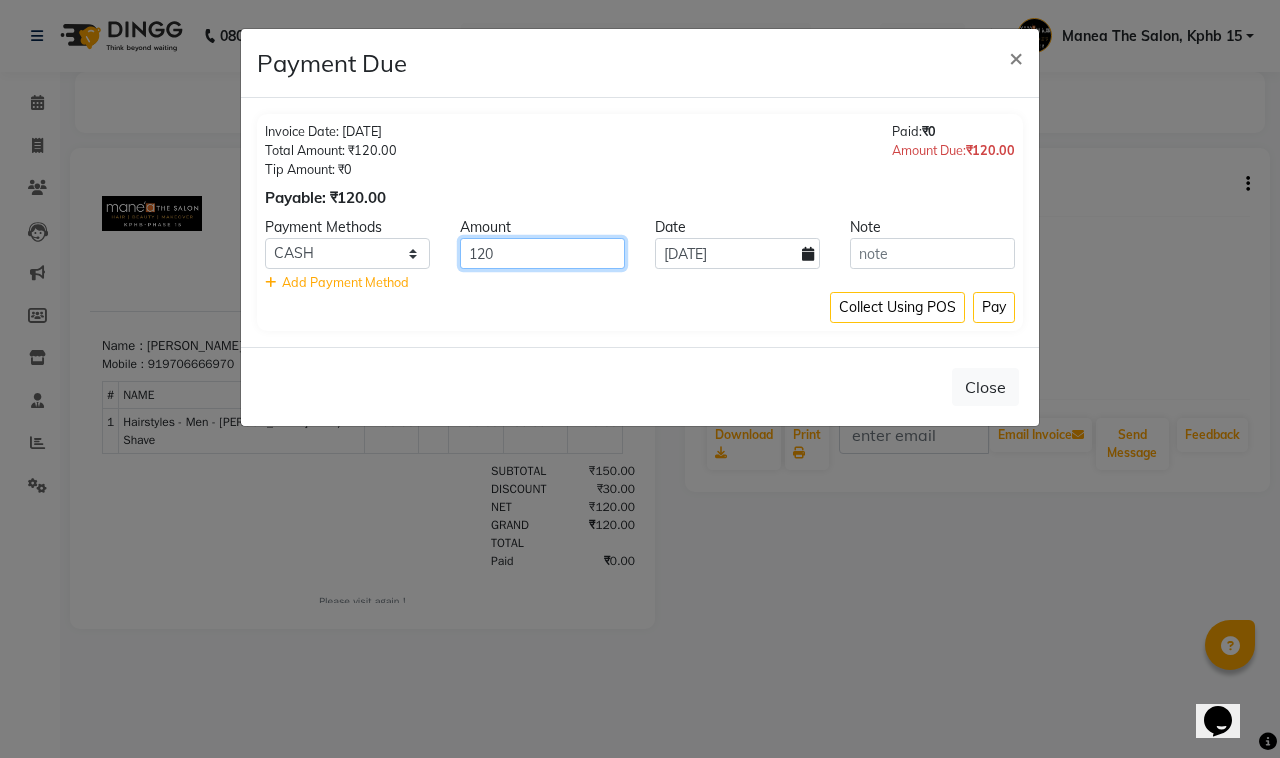 drag, startPoint x: 522, startPoint y: 258, endPoint x: 465, endPoint y: 261, distance: 57.07889 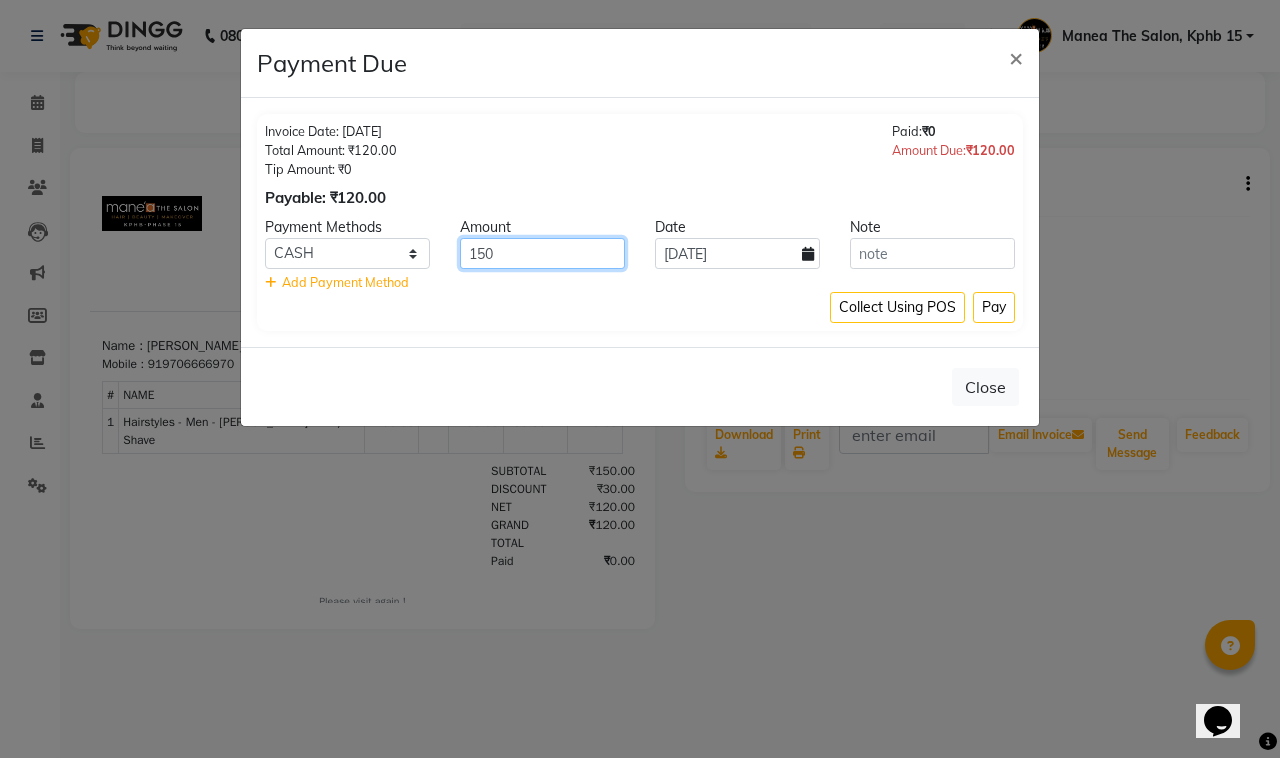 type on "150" 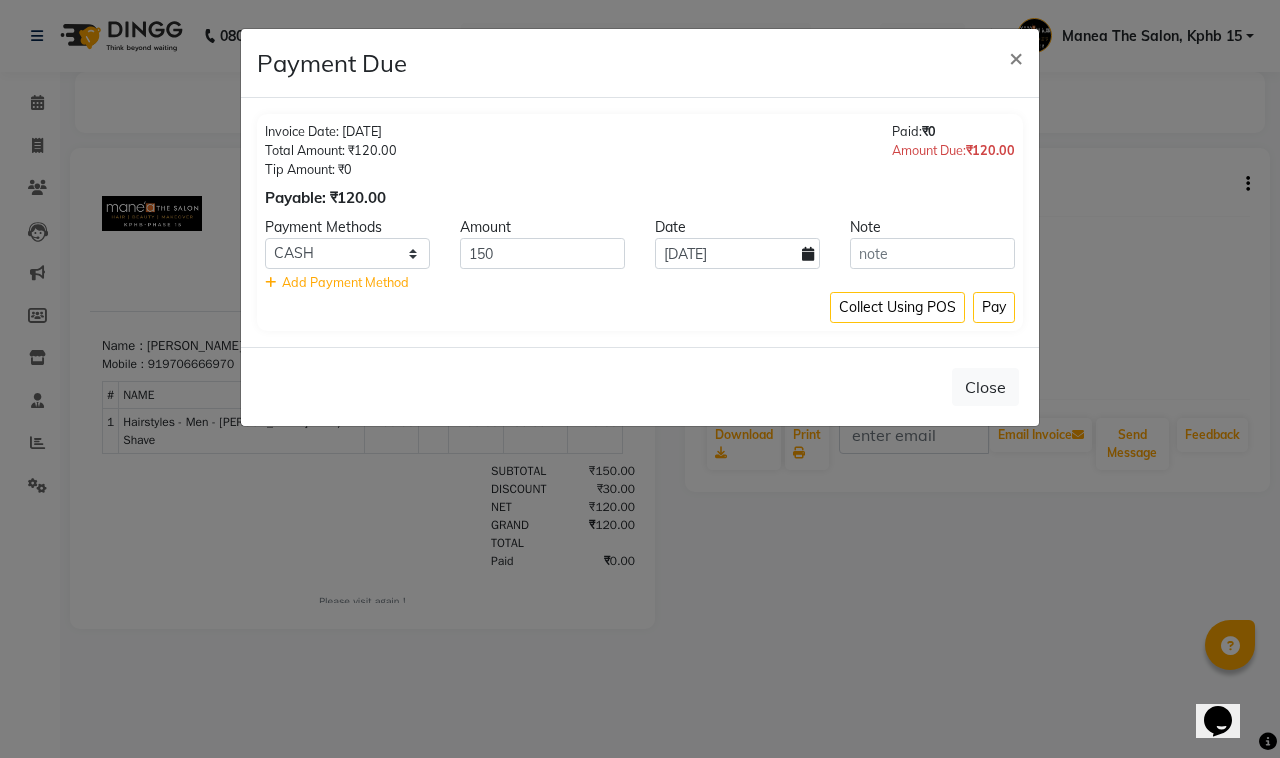 click on "Payment Due × Invoice Date: [DATE] Total Amount: ₹120.00 Tip Amount: ₹0 Payable: ₹120.00 Paid:  ₹0 Amount Due:  ₹120.00 Payment Methods Amount Date Note CARD UPI Comp CASH 150 [DATE]    Add Payment Method Collect Using POS Pay  Close" 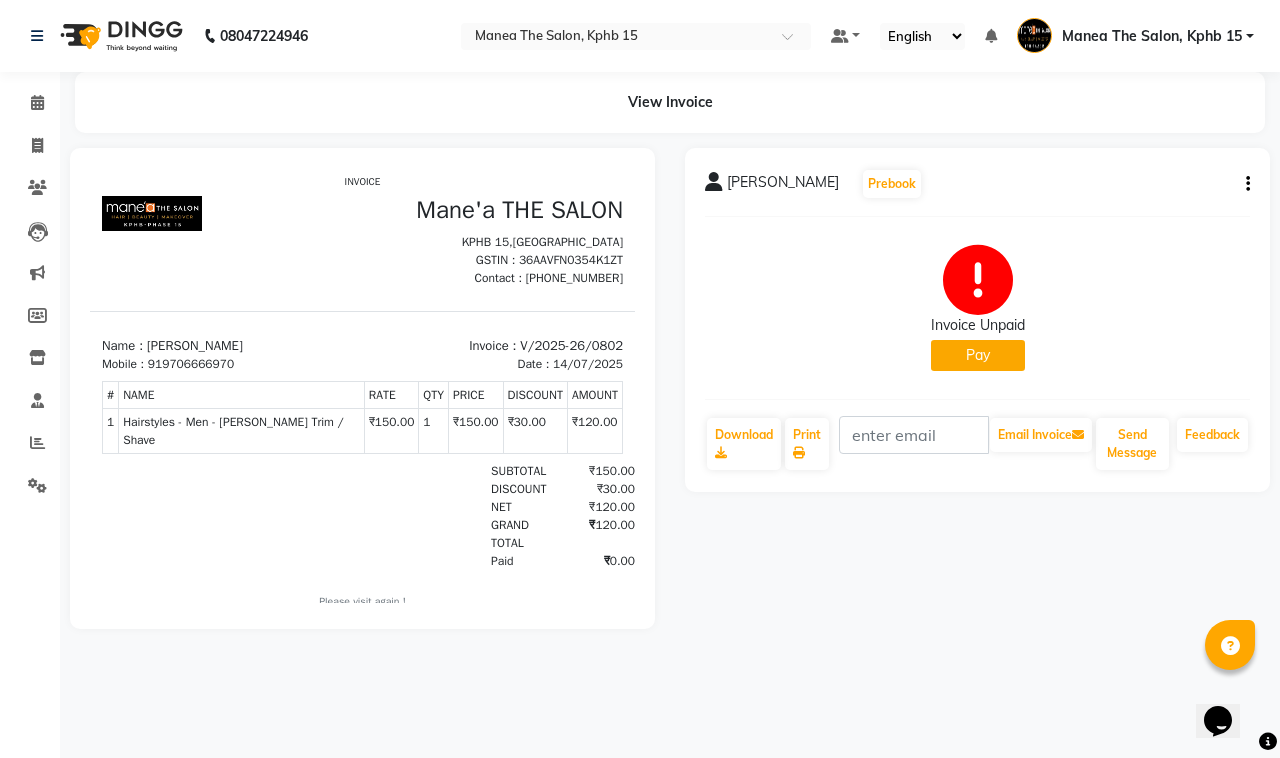 click on "Pay" 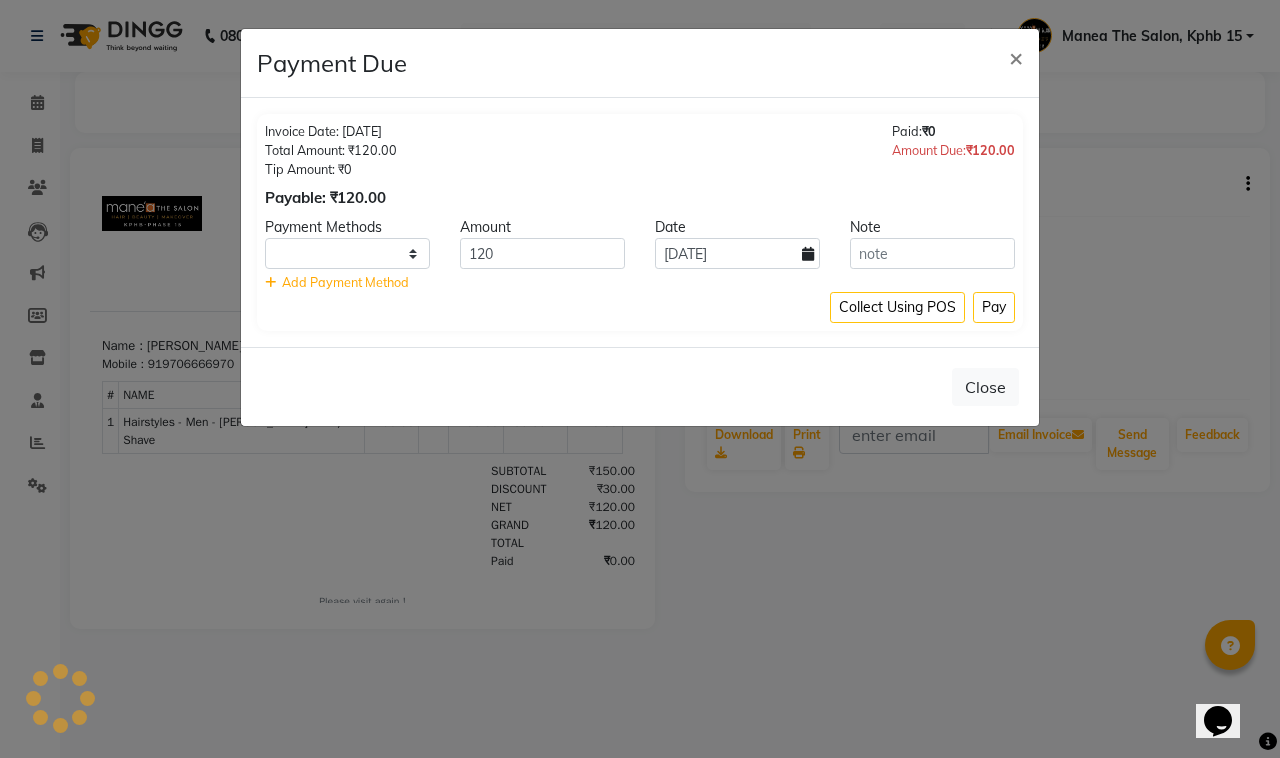 select on "1" 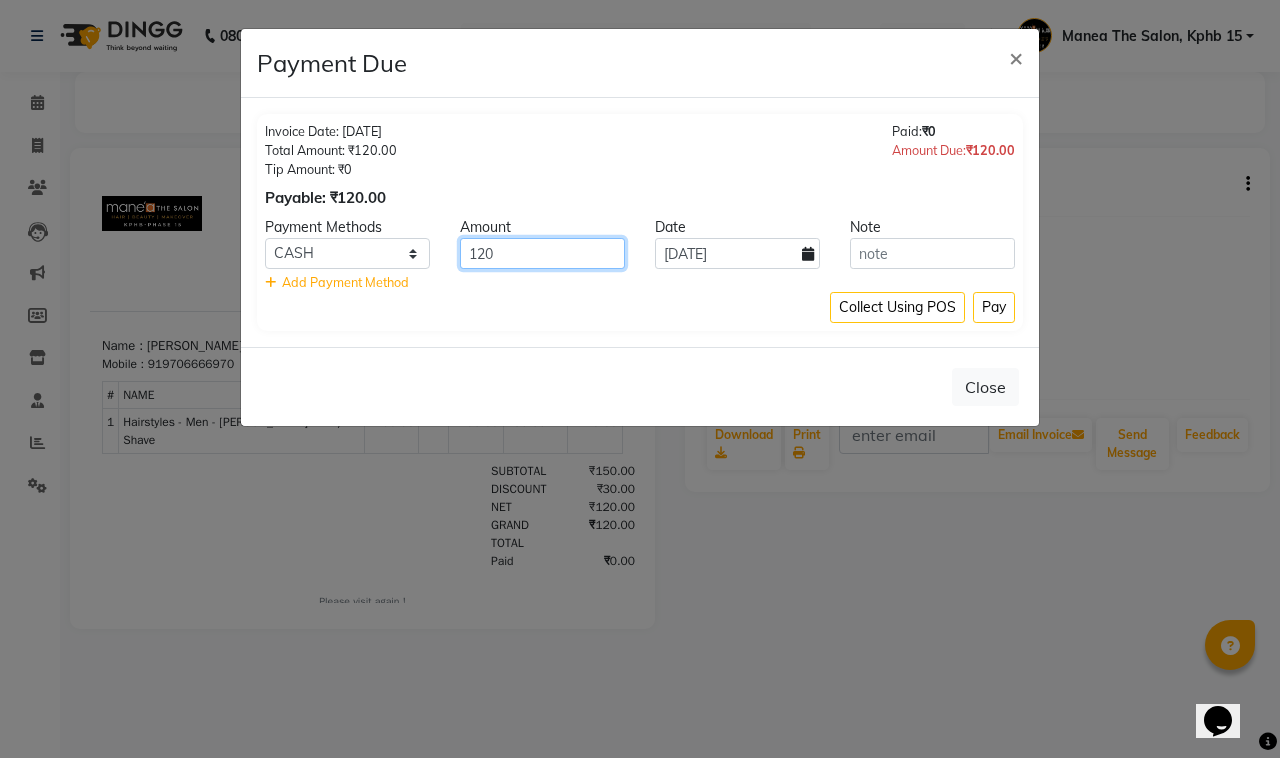 drag, startPoint x: 500, startPoint y: 265, endPoint x: 461, endPoint y: 270, distance: 39.319206 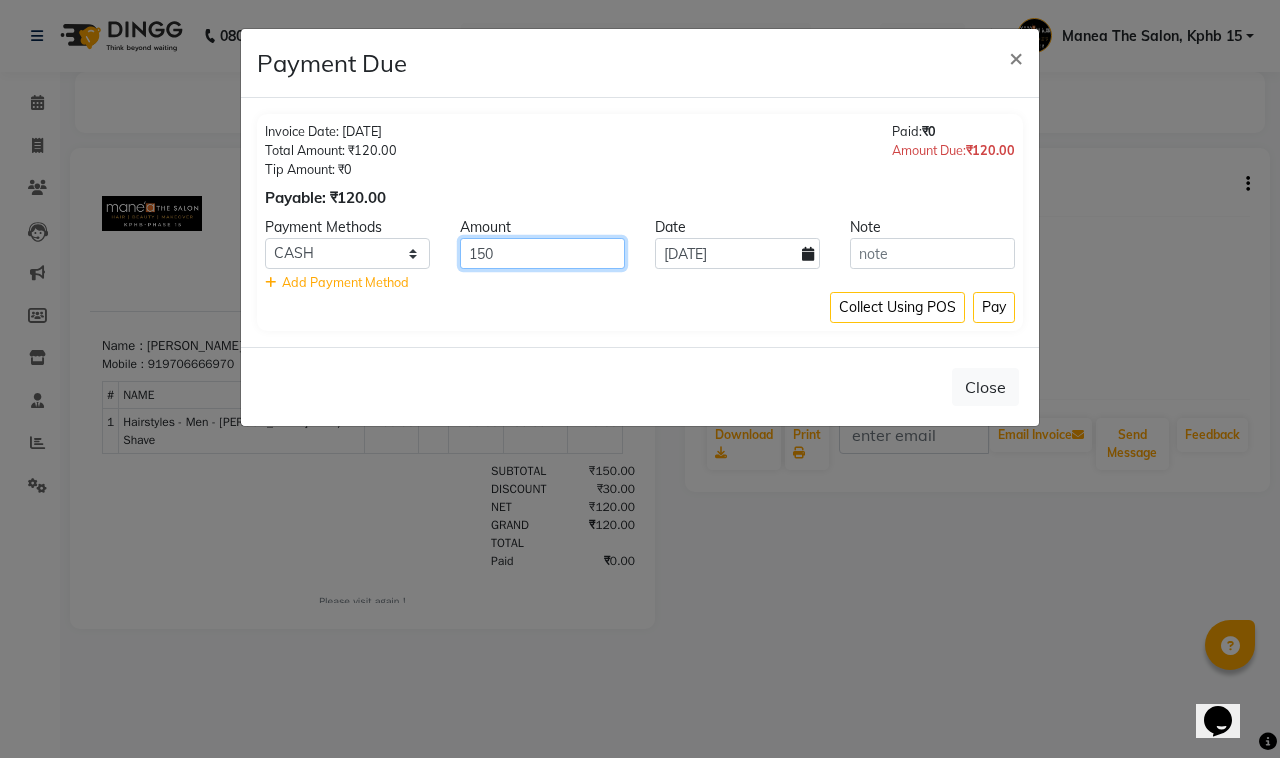 type on "150" 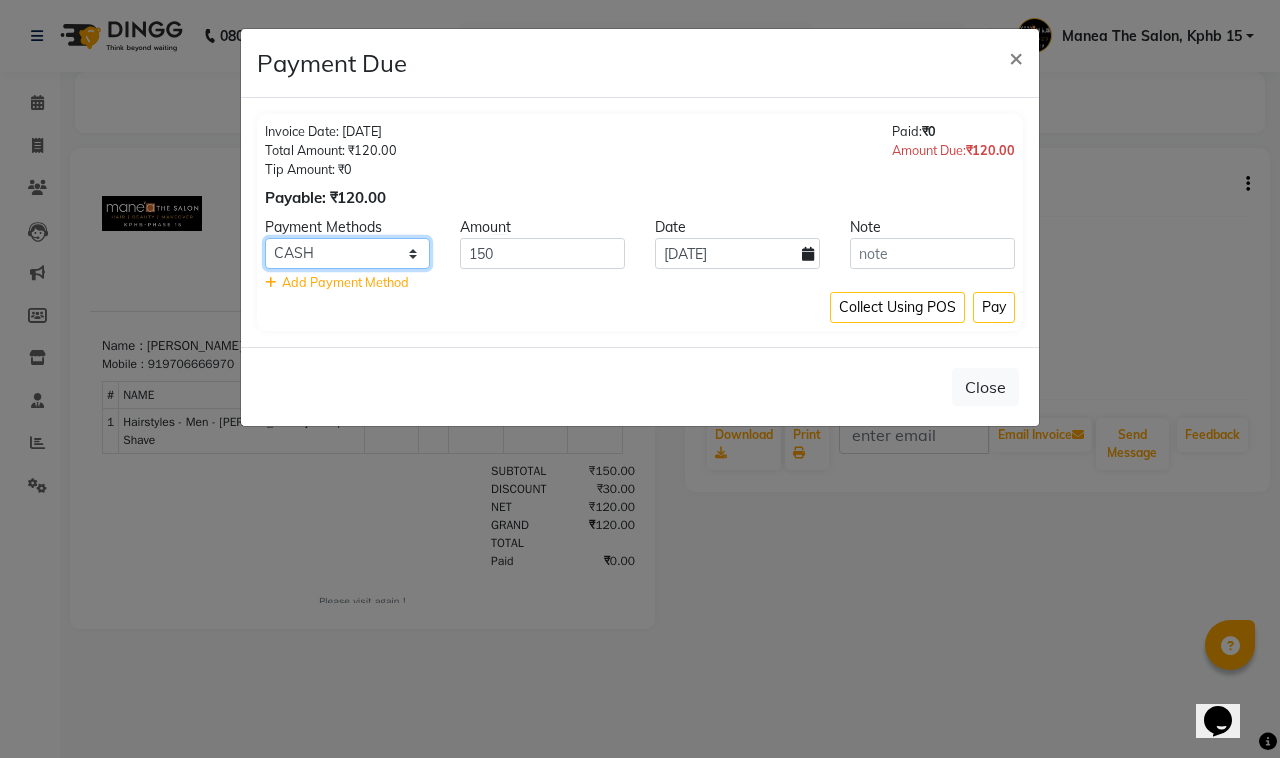 click on "CARD UPI Comp CASH" 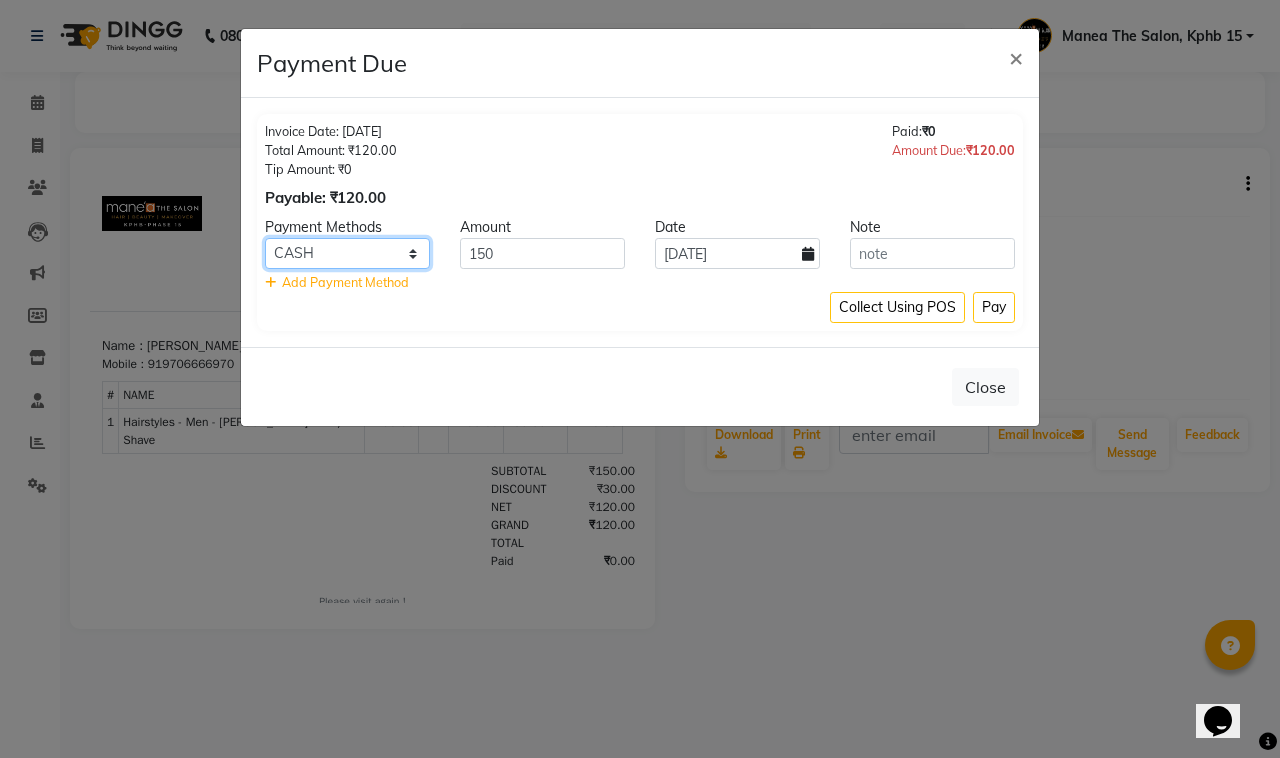 select on "8" 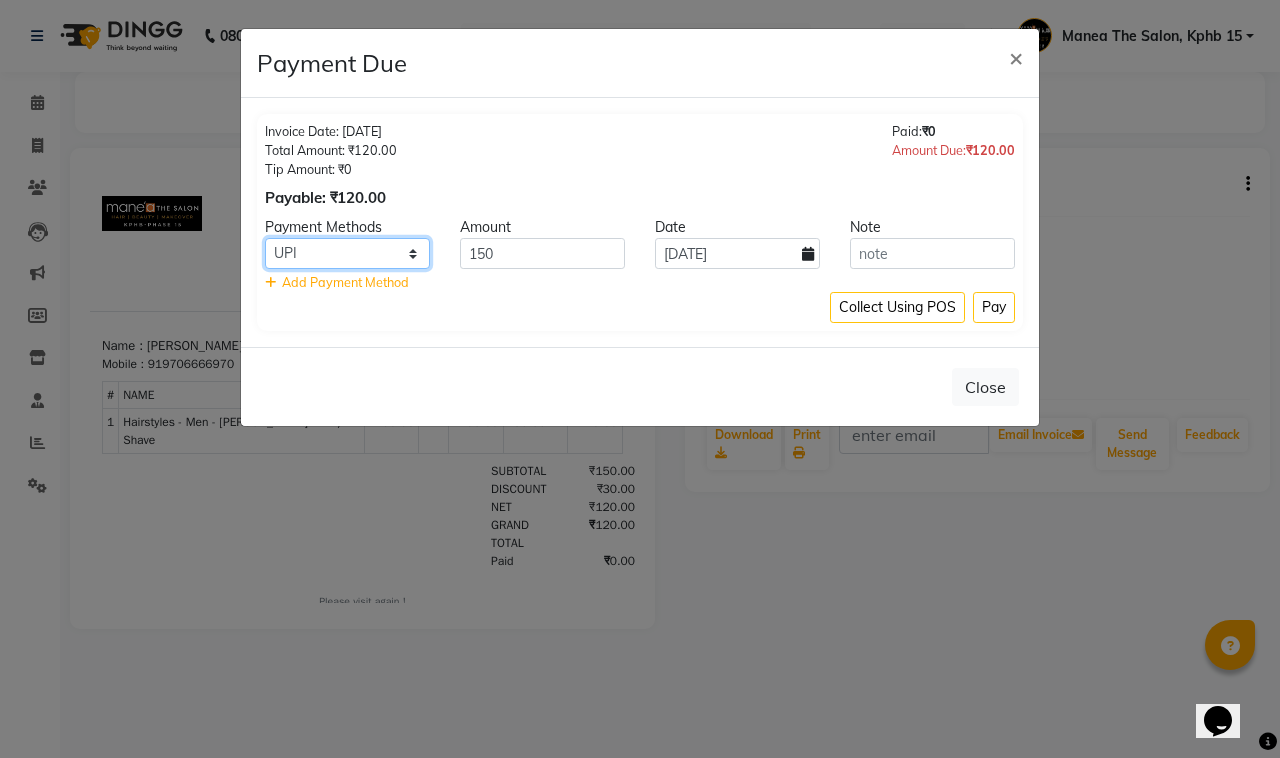 click on "CARD UPI Comp CASH" 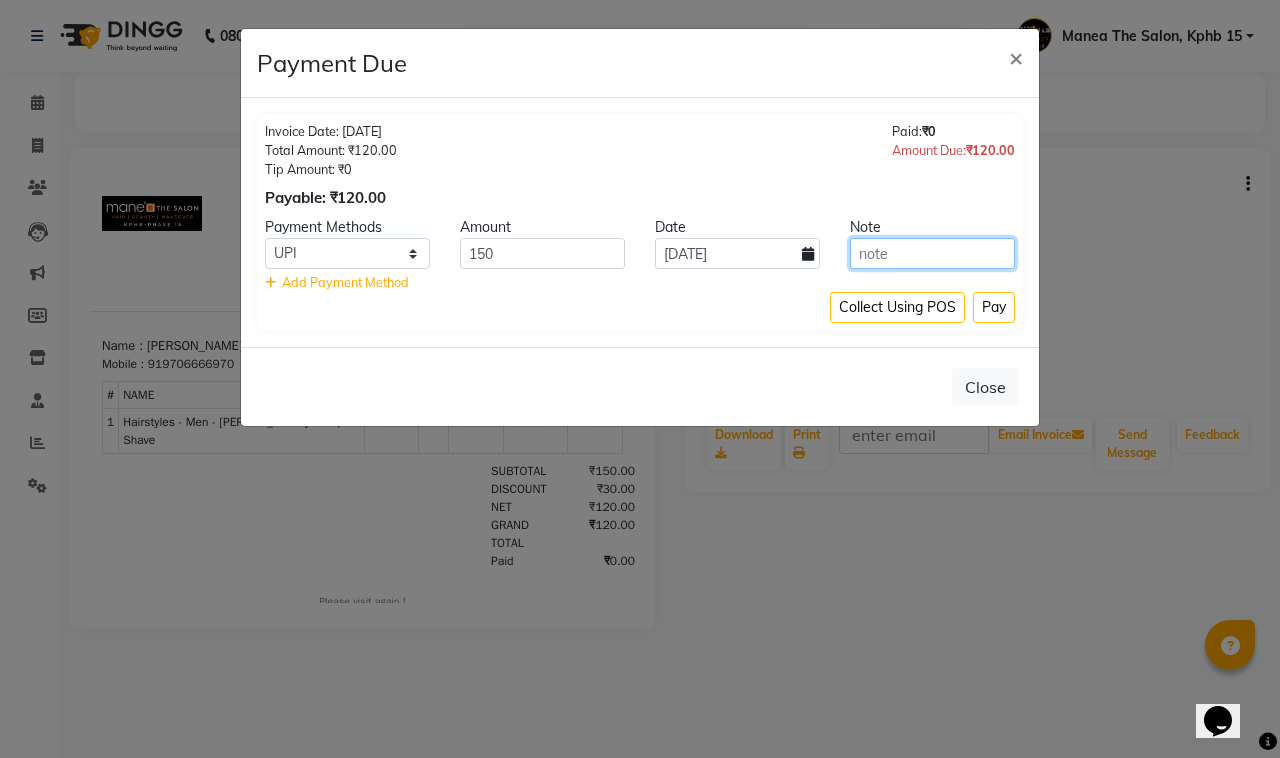 click 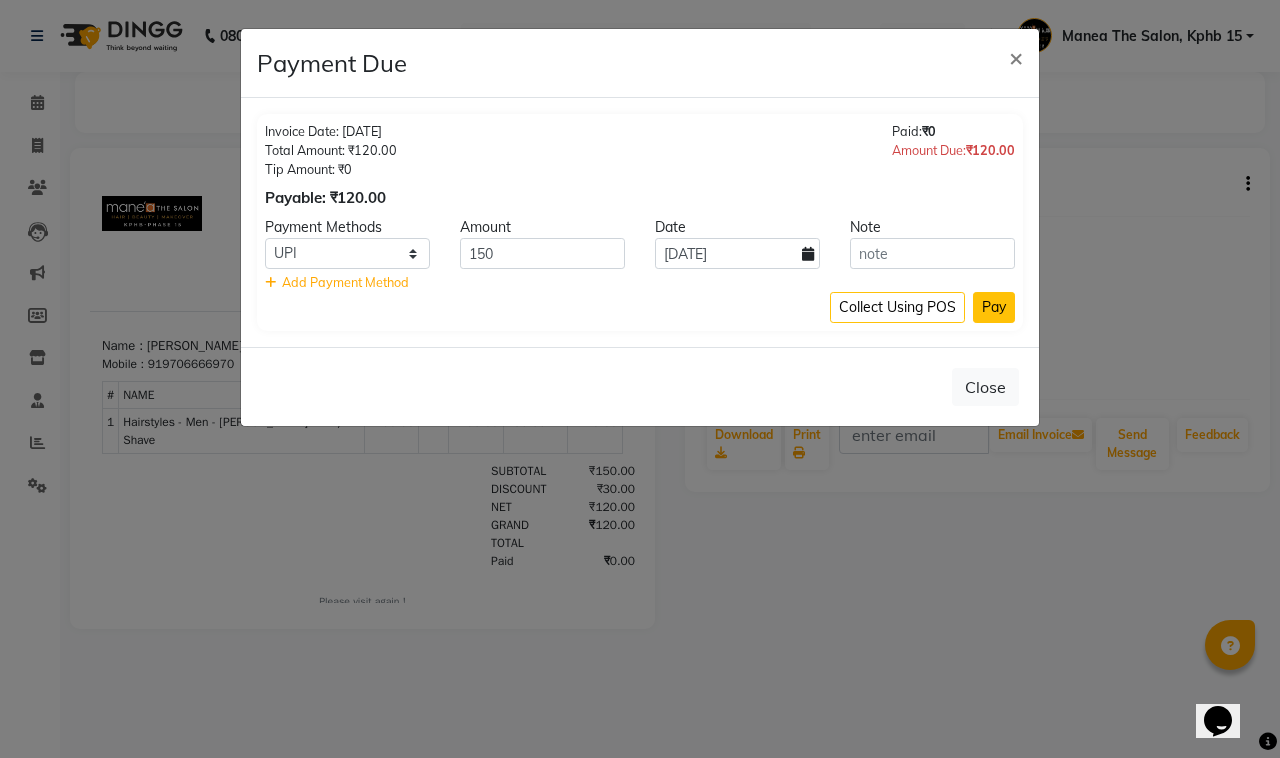 click on "Pay" 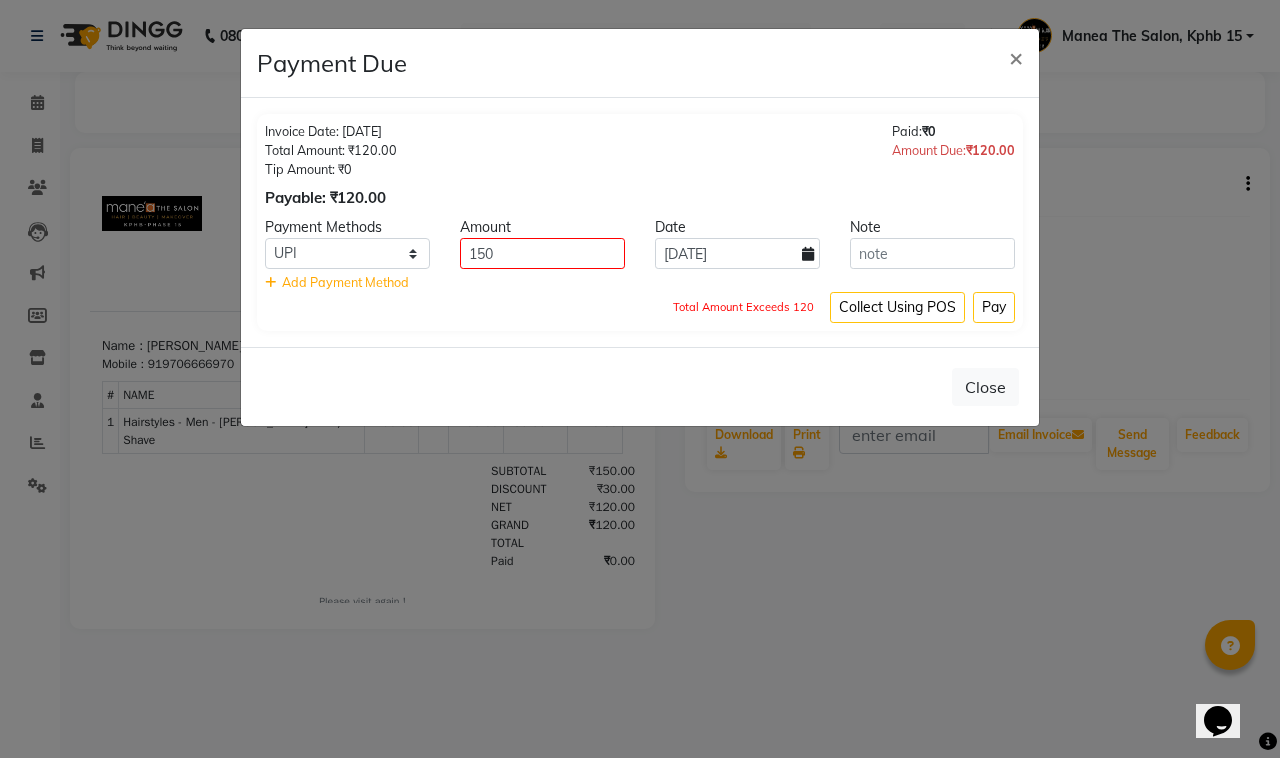 click on "Total Amount Exceeds 120" 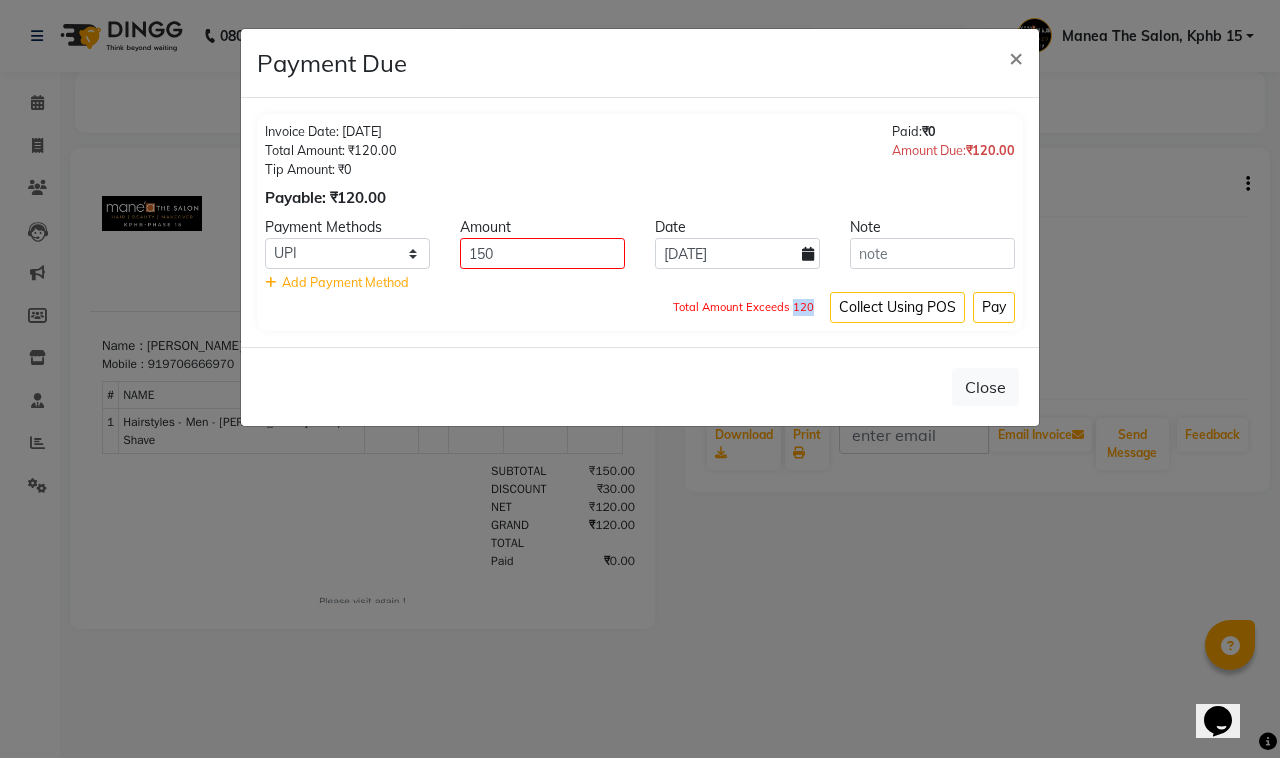 drag, startPoint x: 795, startPoint y: 310, endPoint x: 822, endPoint y: 310, distance: 27 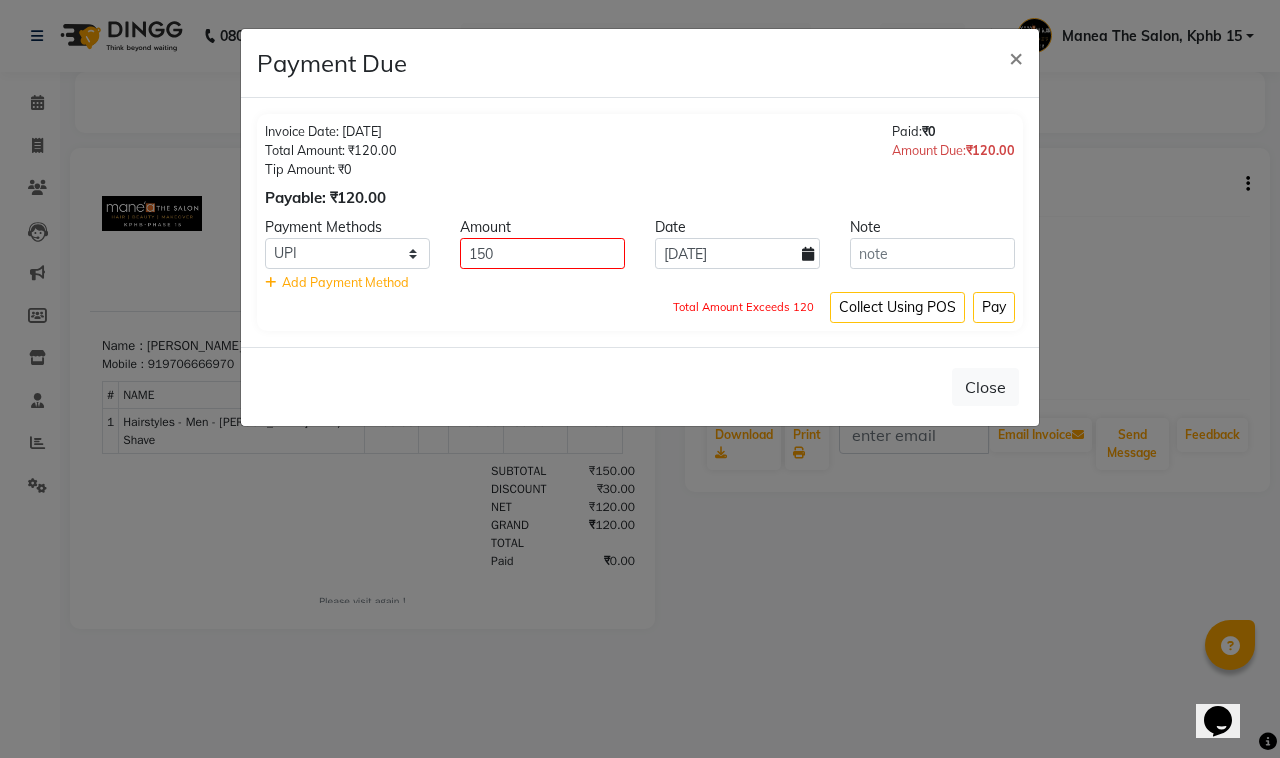 click on "Total Amount Exceeds 120" 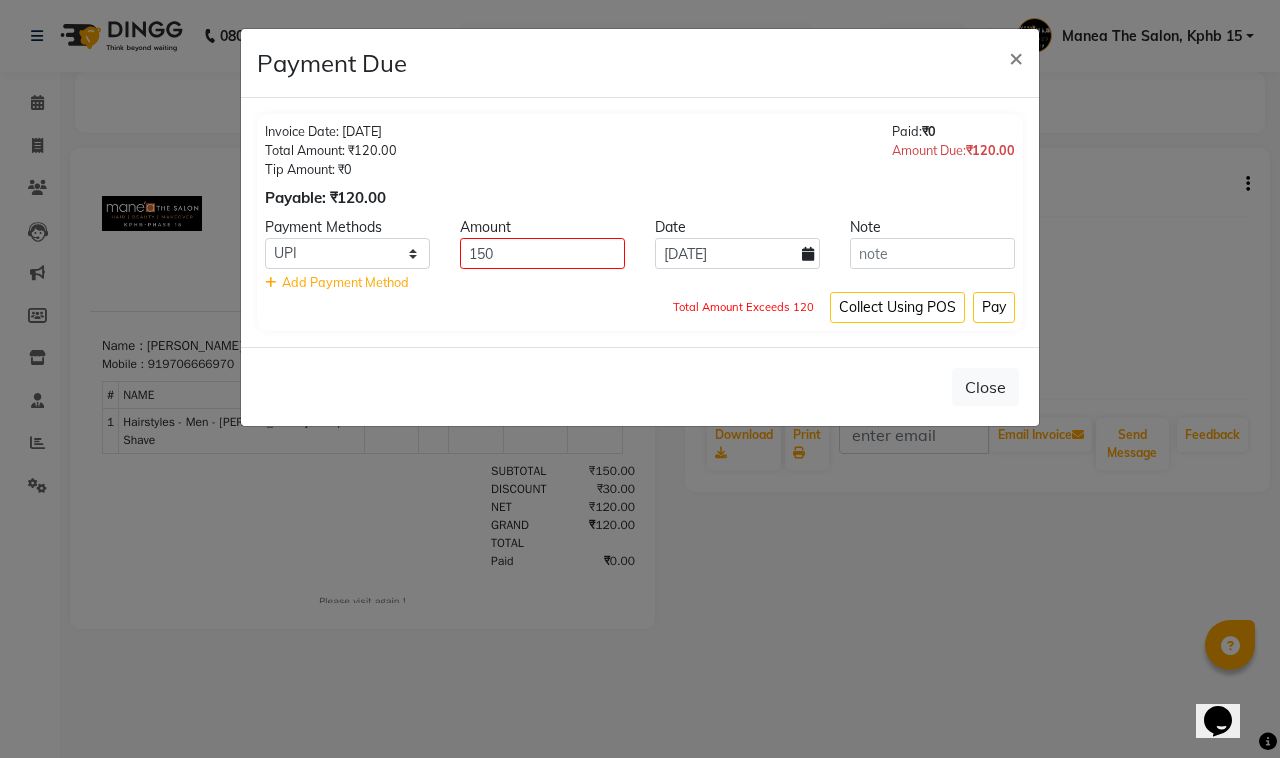 click on "Payable: ₹120.00" 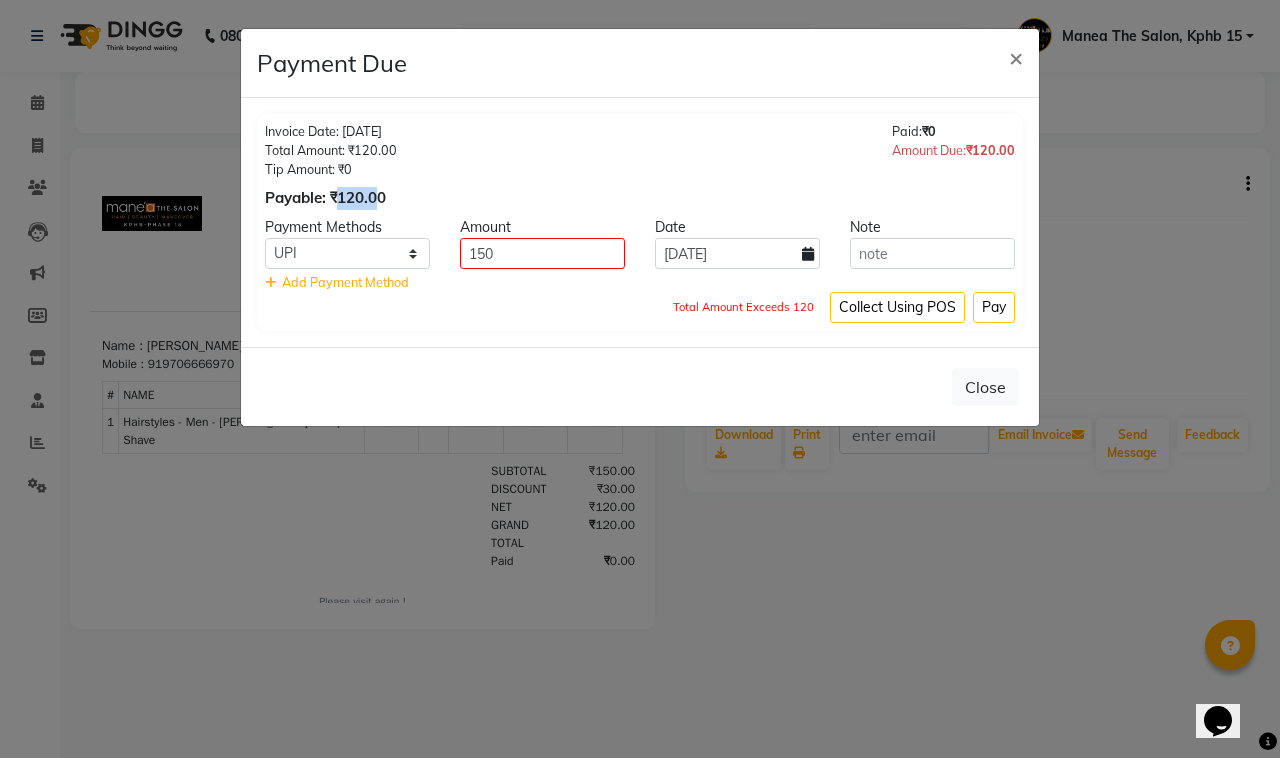 drag, startPoint x: 343, startPoint y: 197, endPoint x: 376, endPoint y: 201, distance: 33.24154 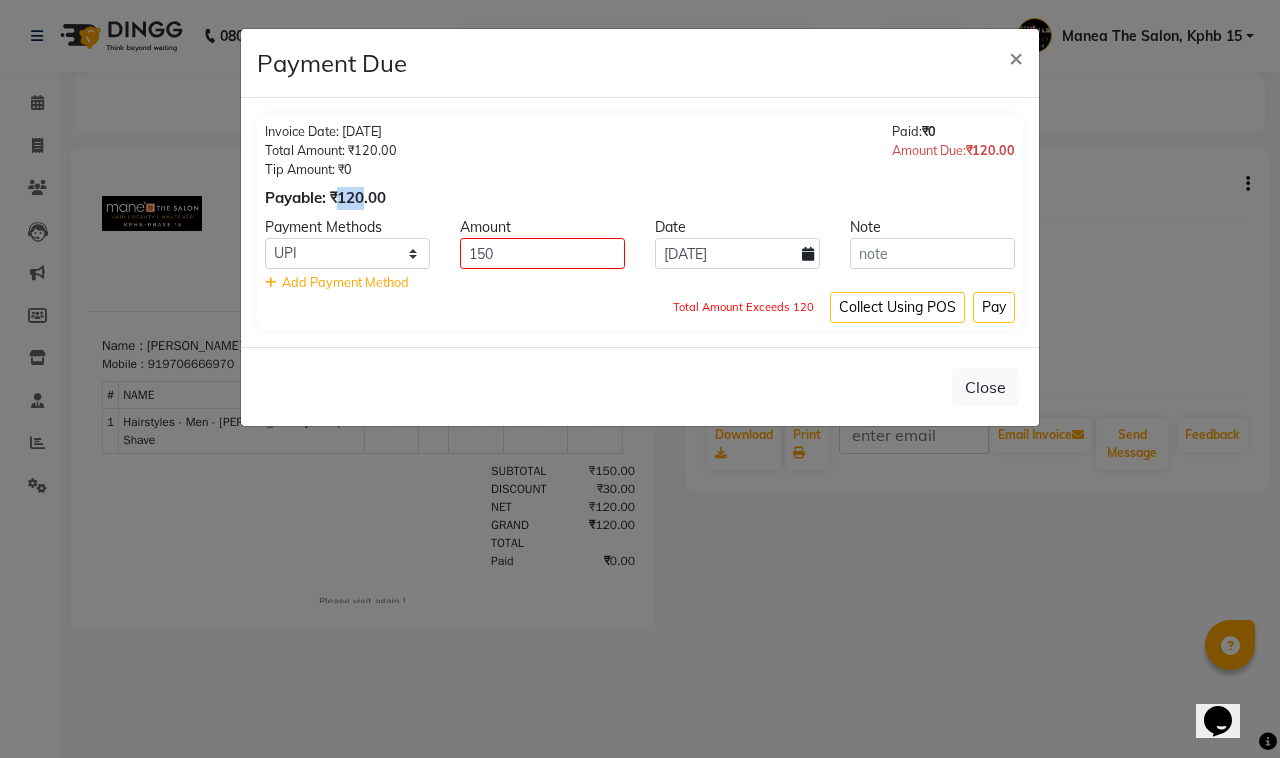 drag, startPoint x: 367, startPoint y: 195, endPoint x: 343, endPoint y: 207, distance: 26.832815 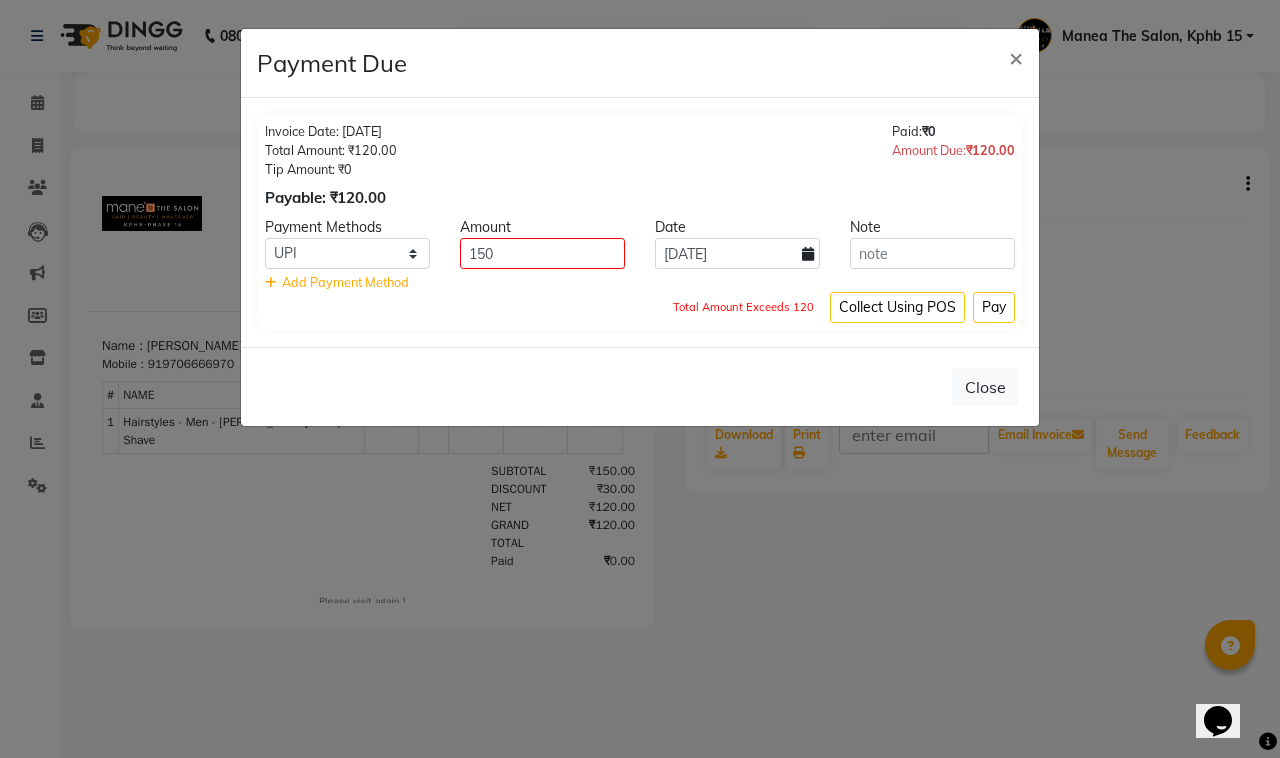 click on "Payable: ₹120.00" 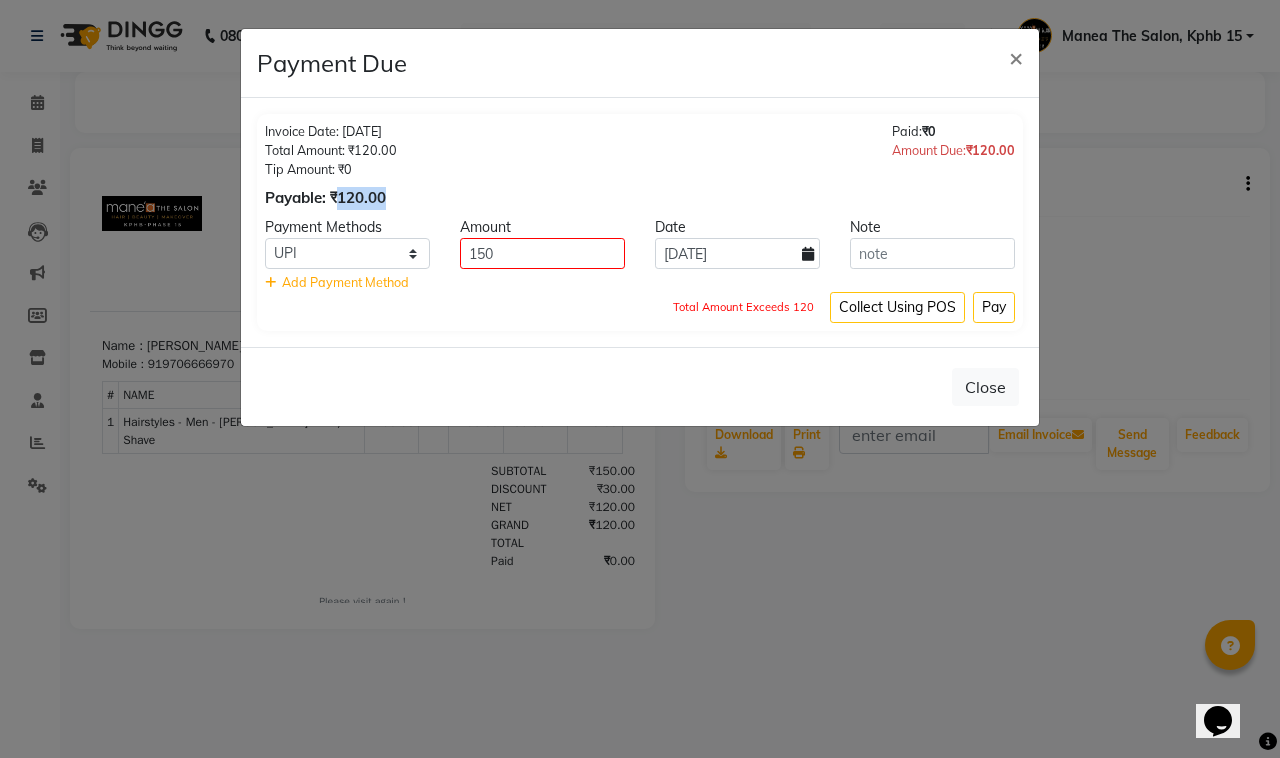 click on "Payable: ₹120.00" 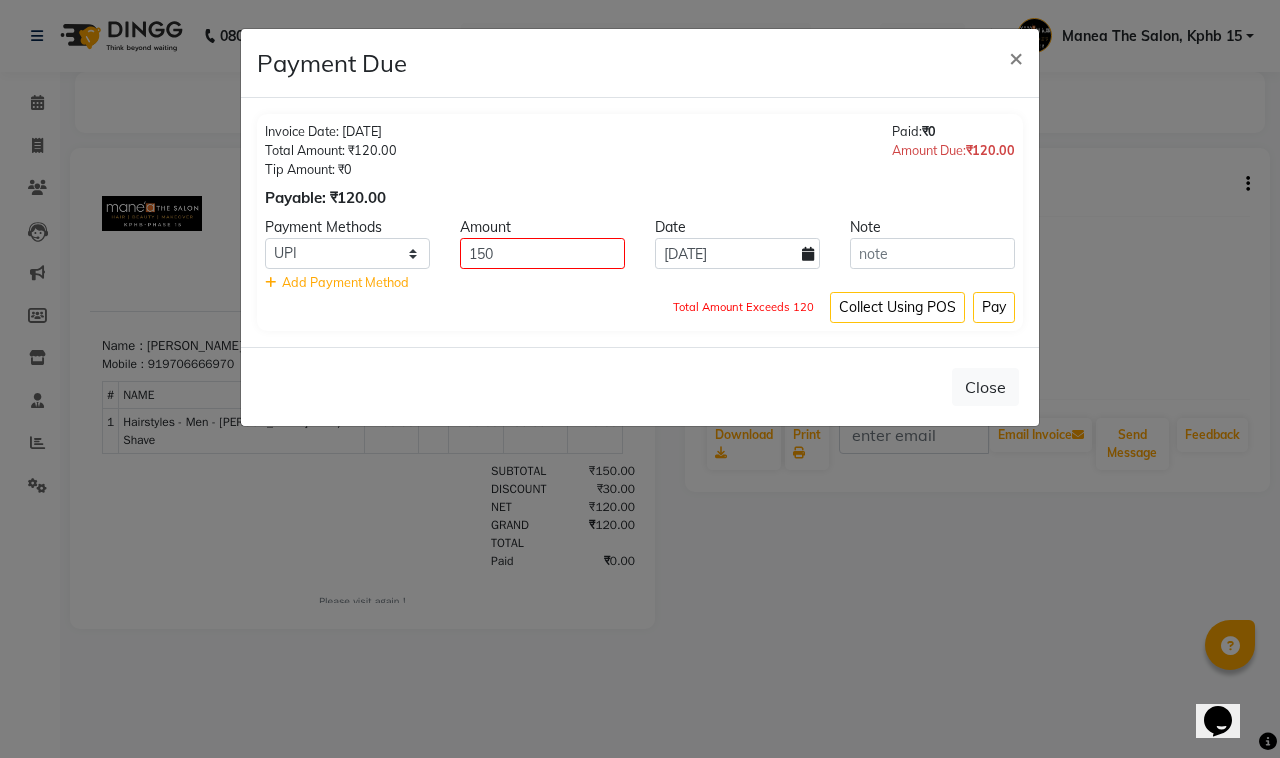 click on "Total Amount: ₹120.00" 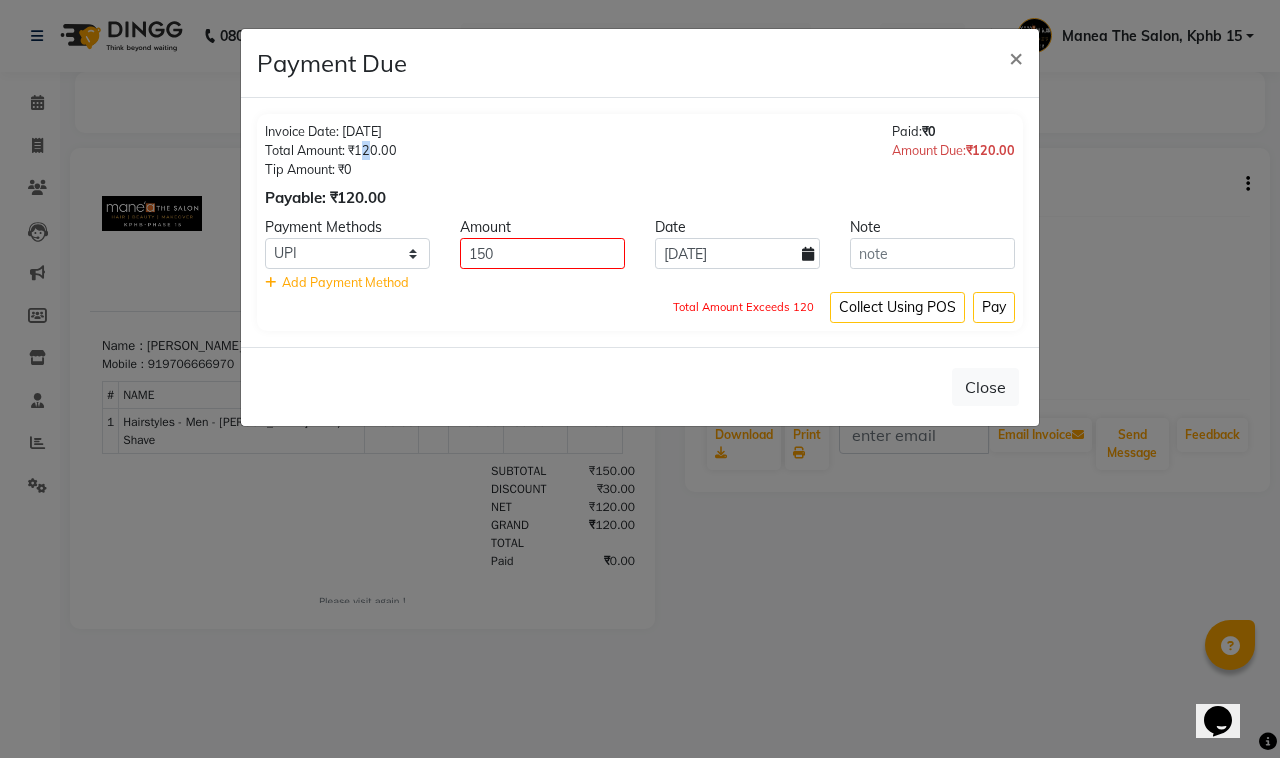 click on "Total Amount: ₹120.00" 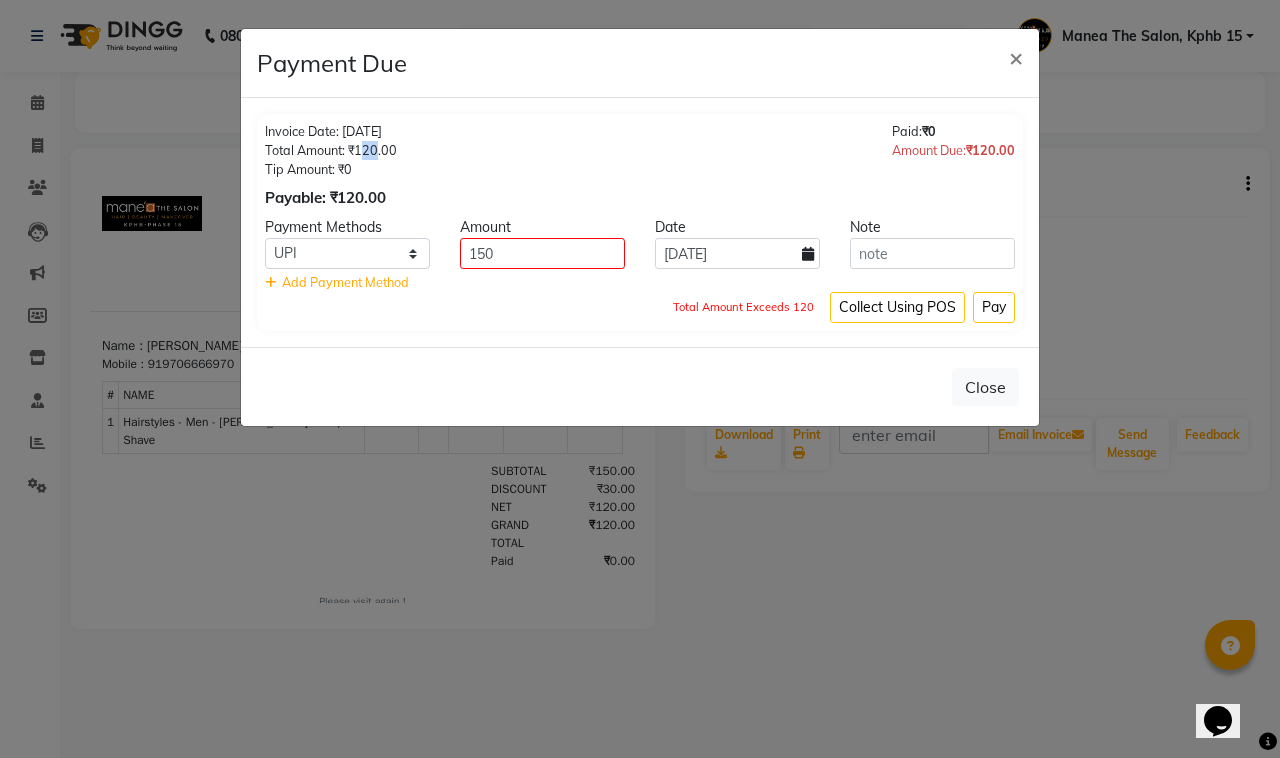 drag, startPoint x: 363, startPoint y: 147, endPoint x: 380, endPoint y: 151, distance: 17.464249 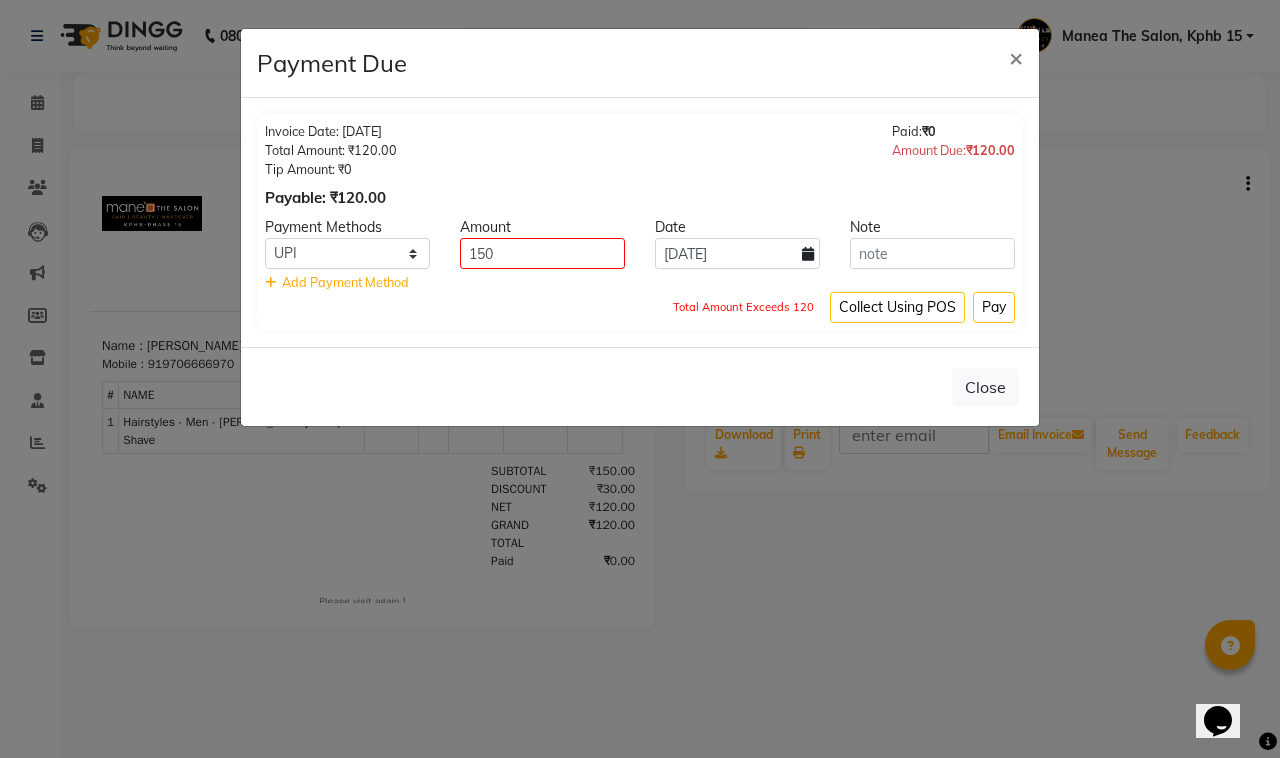 click on "Tip Amount: ₹0" 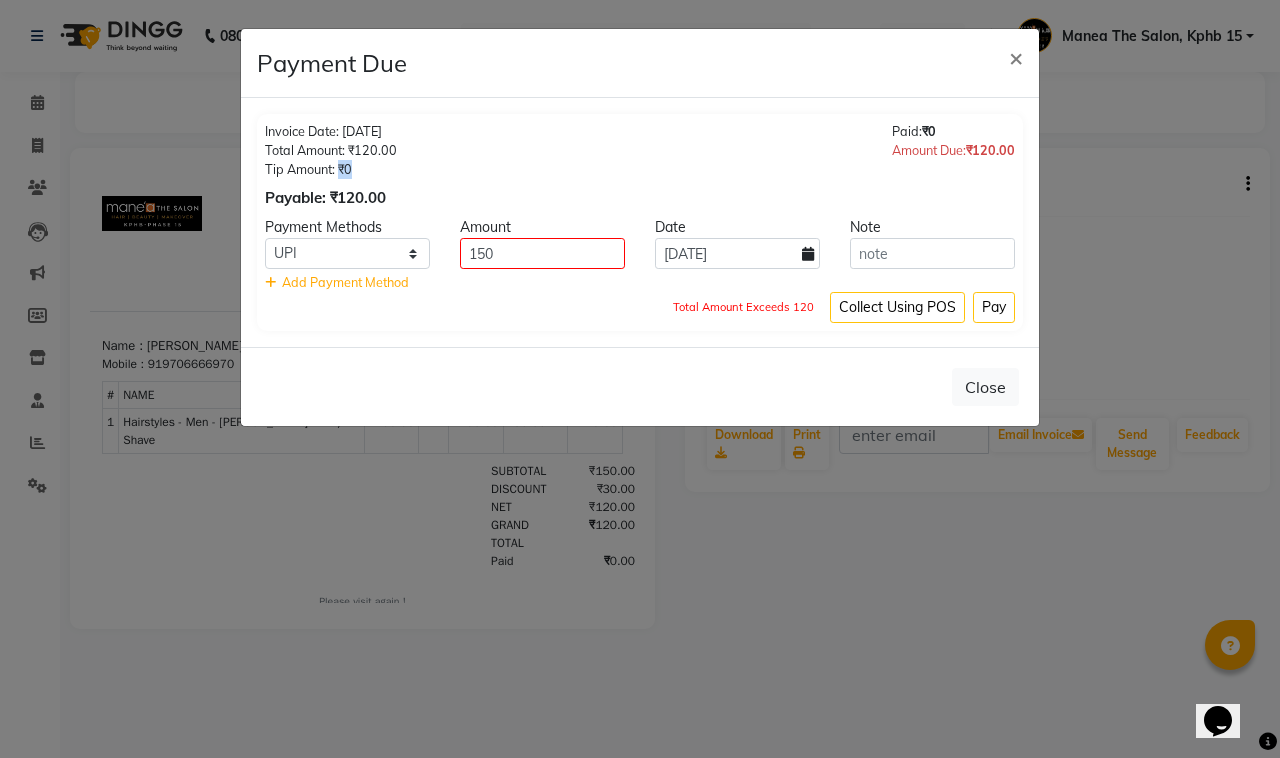 drag, startPoint x: 340, startPoint y: 163, endPoint x: 352, endPoint y: 165, distance: 12.165525 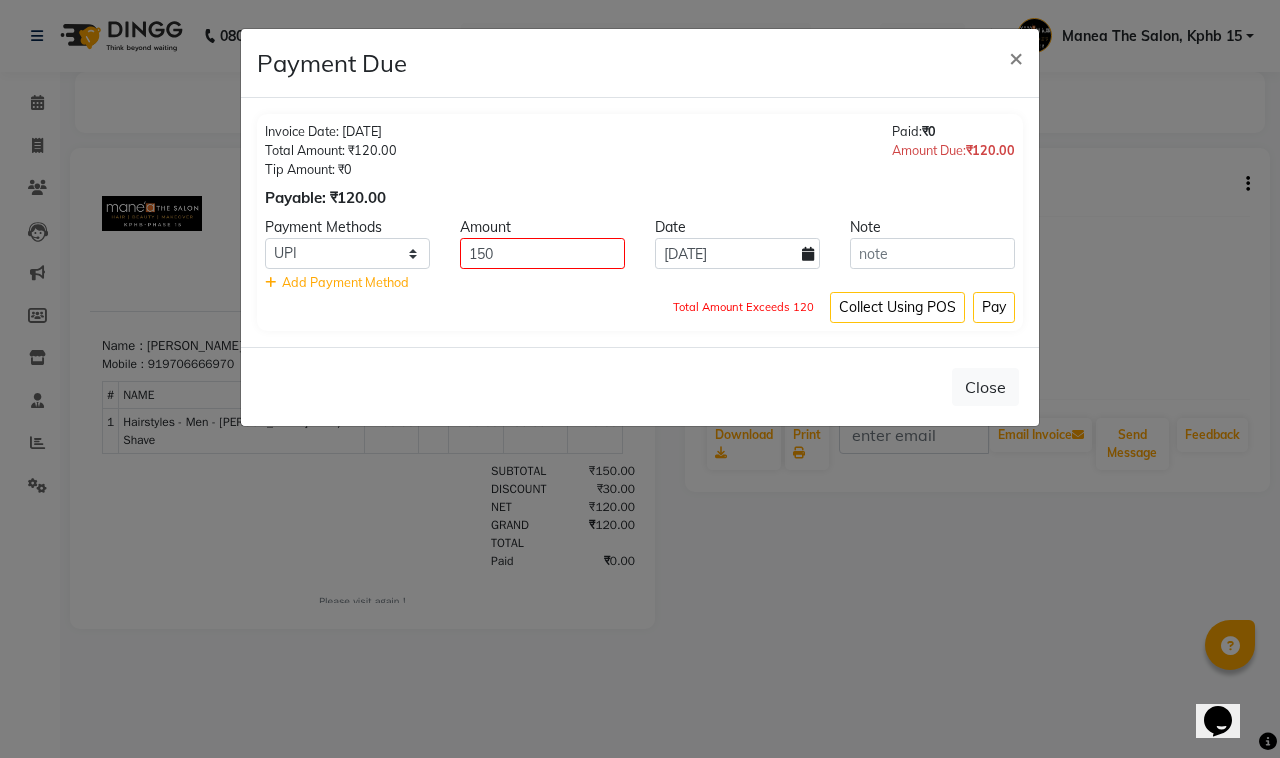 click on "Invoice Date: [DATE] Total Amount: ₹120.00 Tip Amount: ₹0 Payable: ₹120.00 Paid:  ₹0 Amount Due:  ₹120.00" 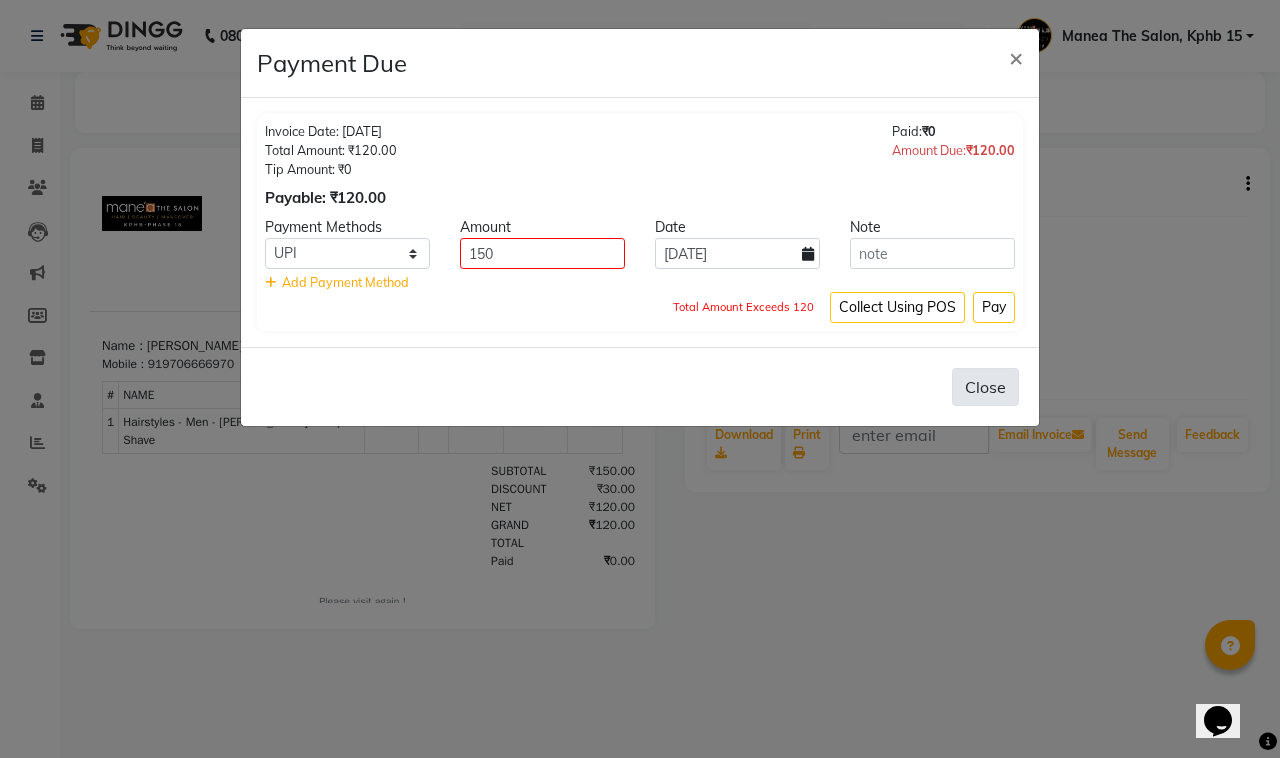 drag, startPoint x: 987, startPoint y: 383, endPoint x: 968, endPoint y: 357, distance: 32.202484 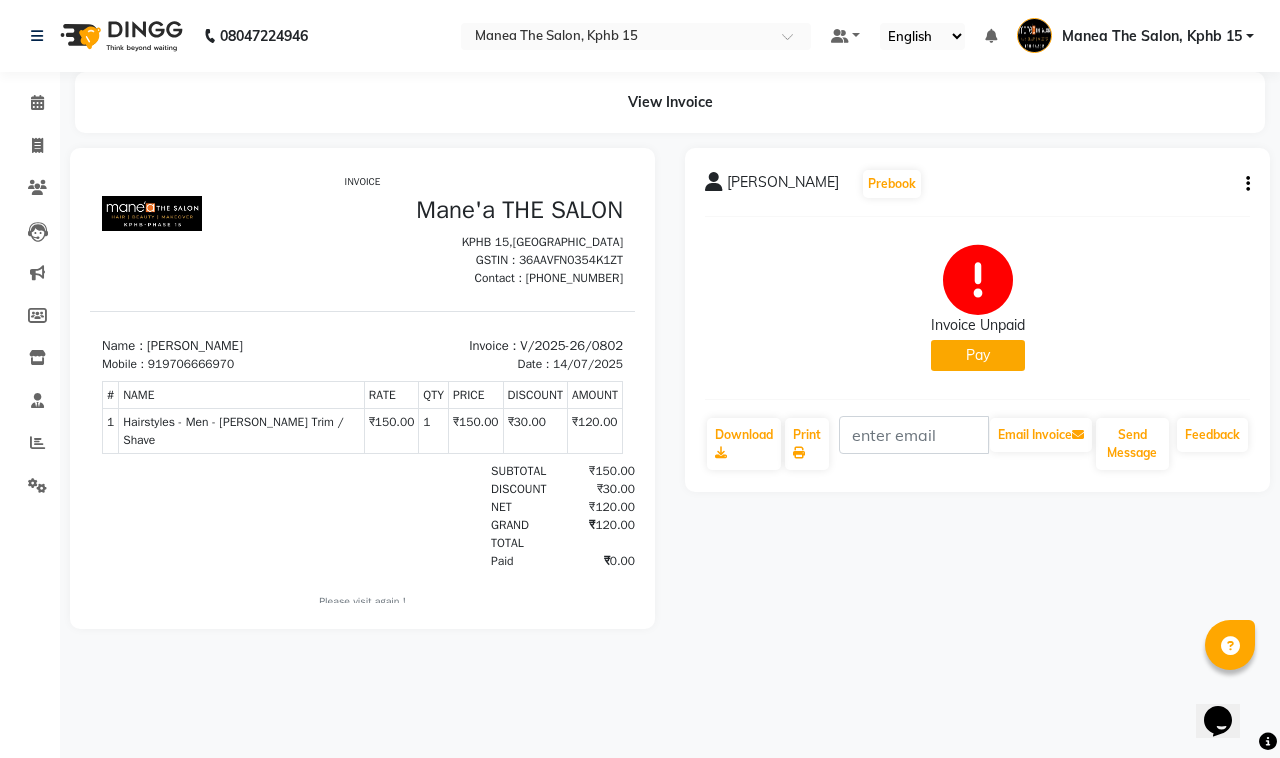 click on "[PERSON_NAME]" 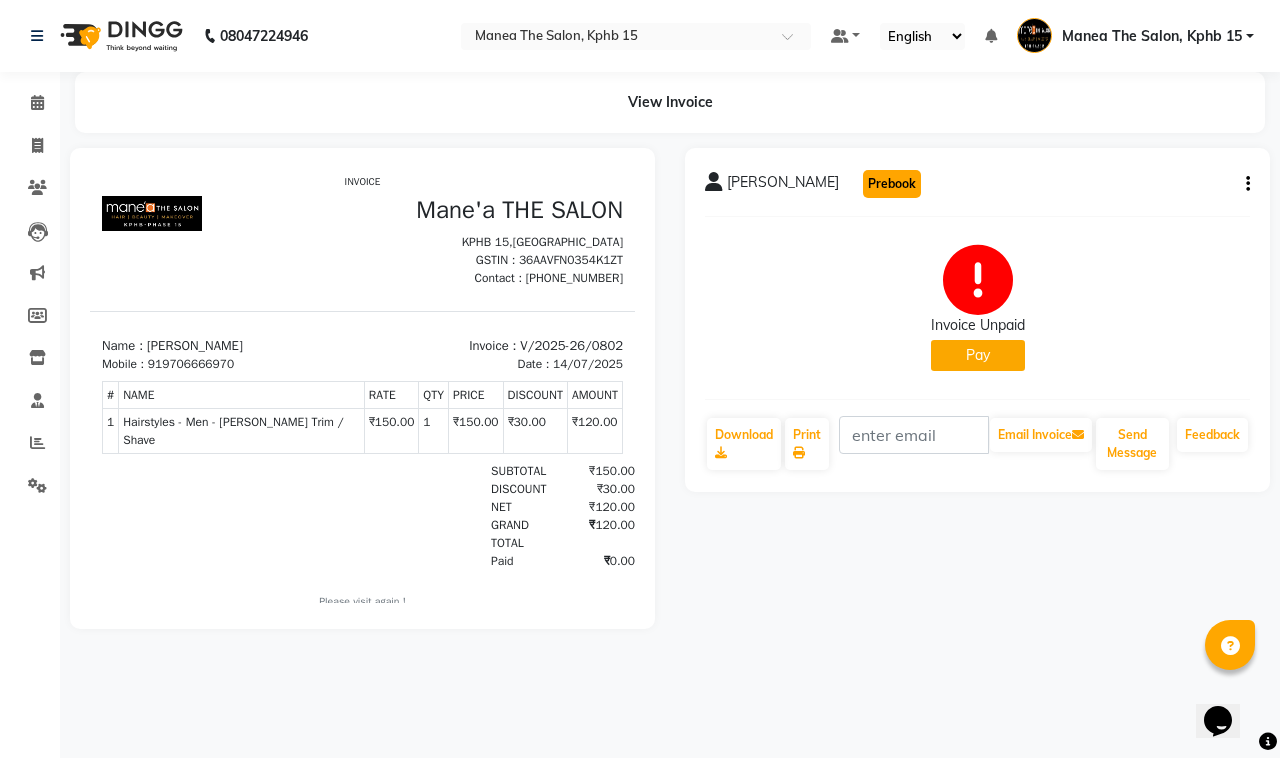 click on "Prebook" 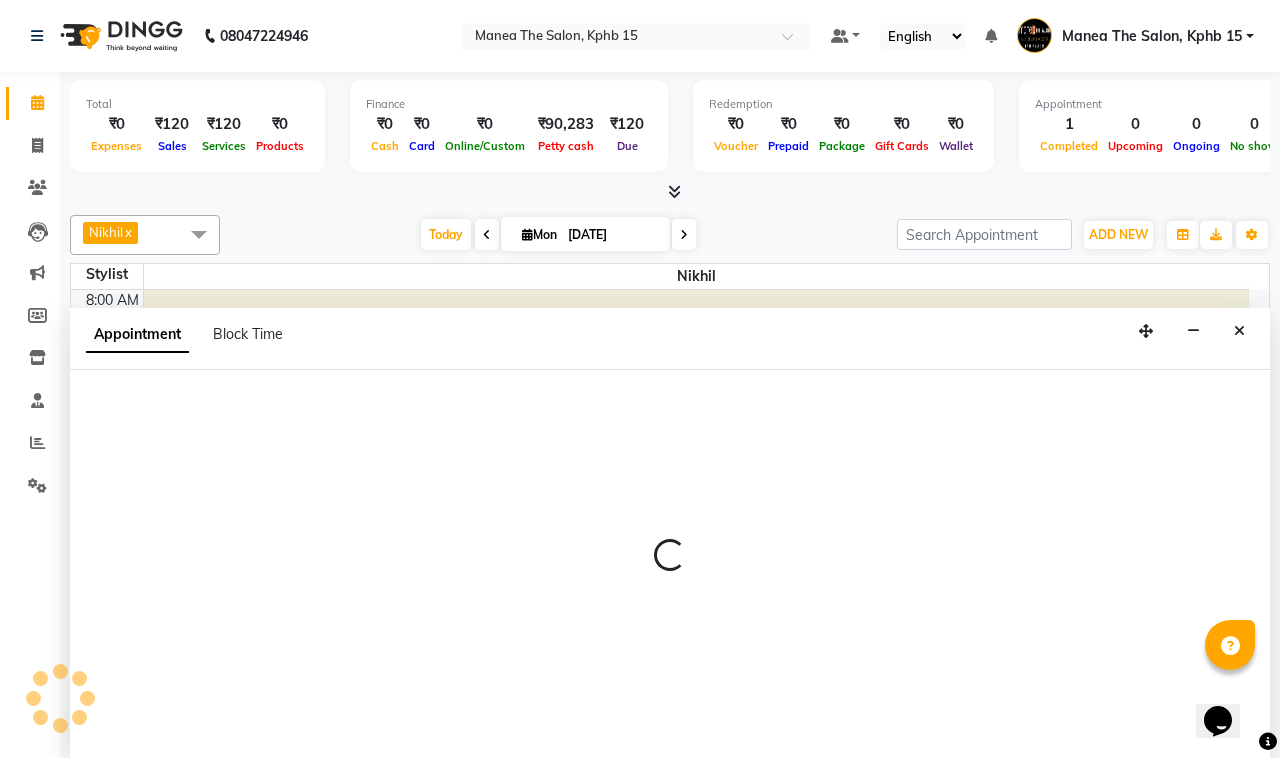 select on "62839" 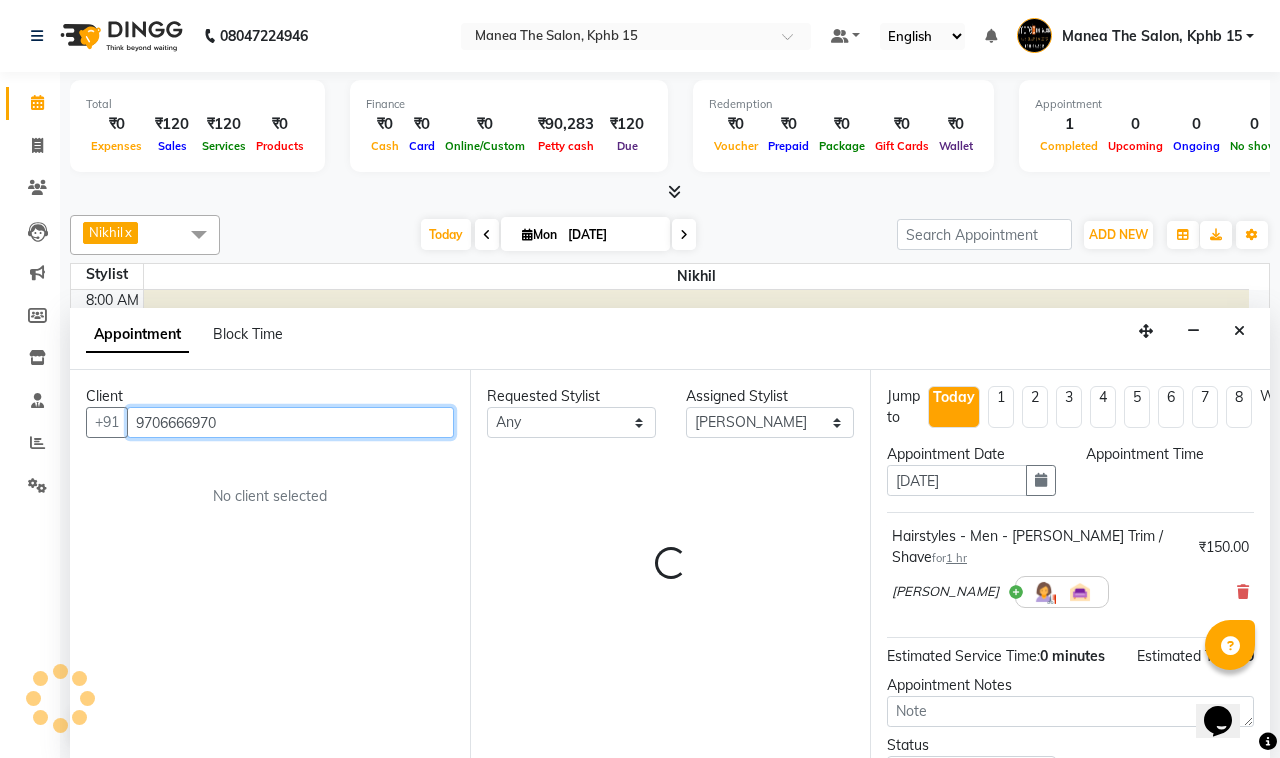 select on "540" 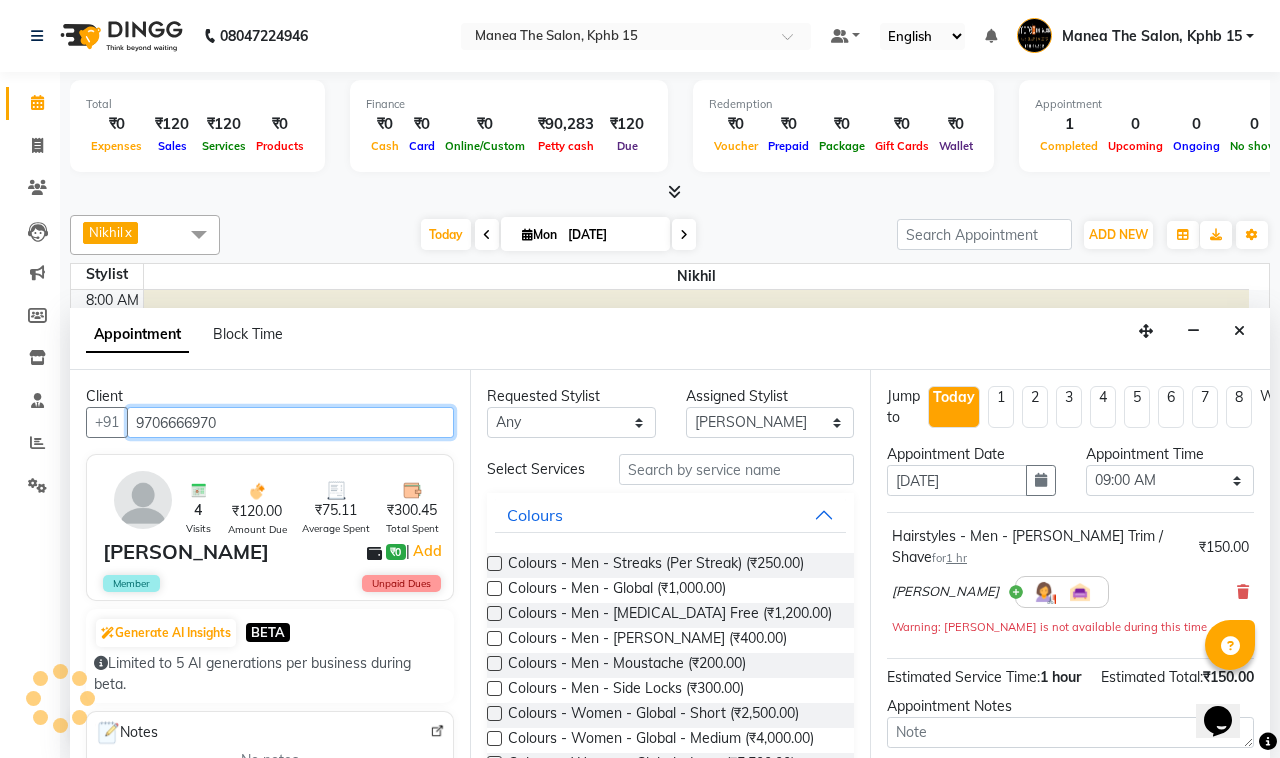 scroll, scrollTop: 267, scrollLeft: 0, axis: vertical 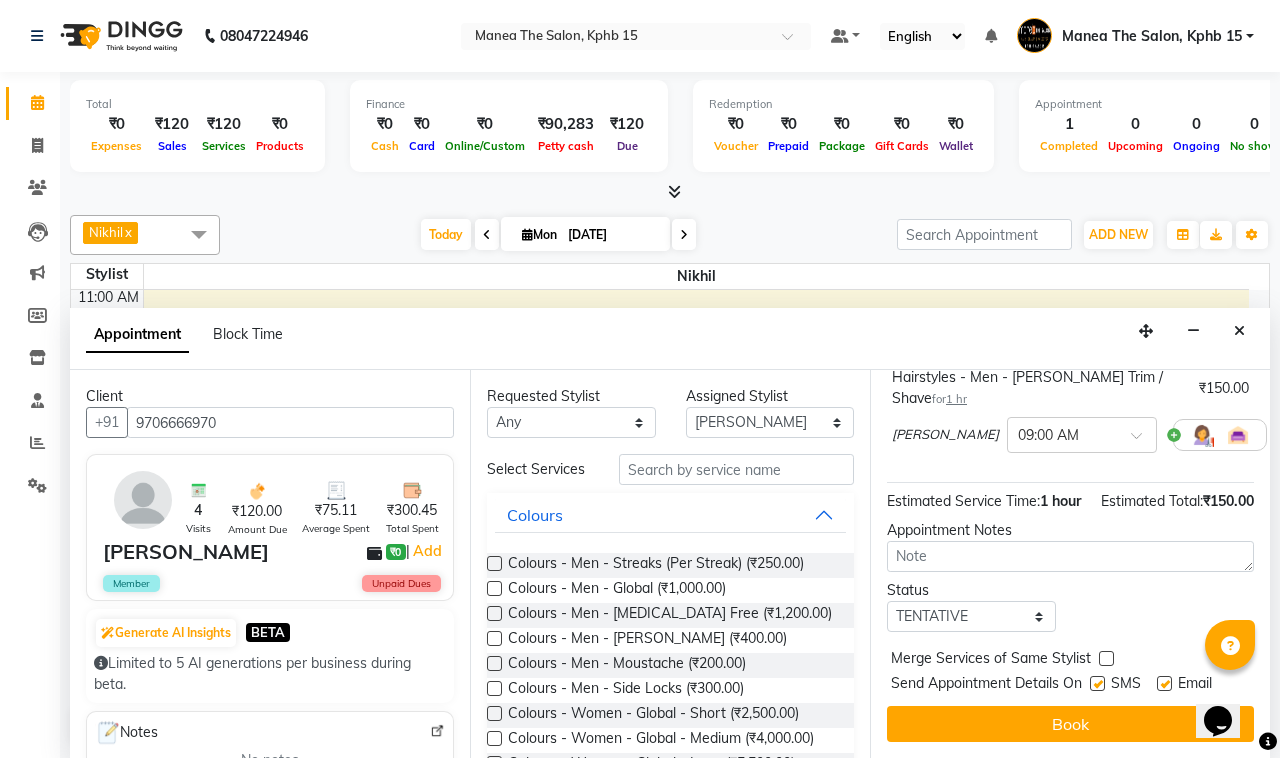 click at bounding box center (1164, 683) 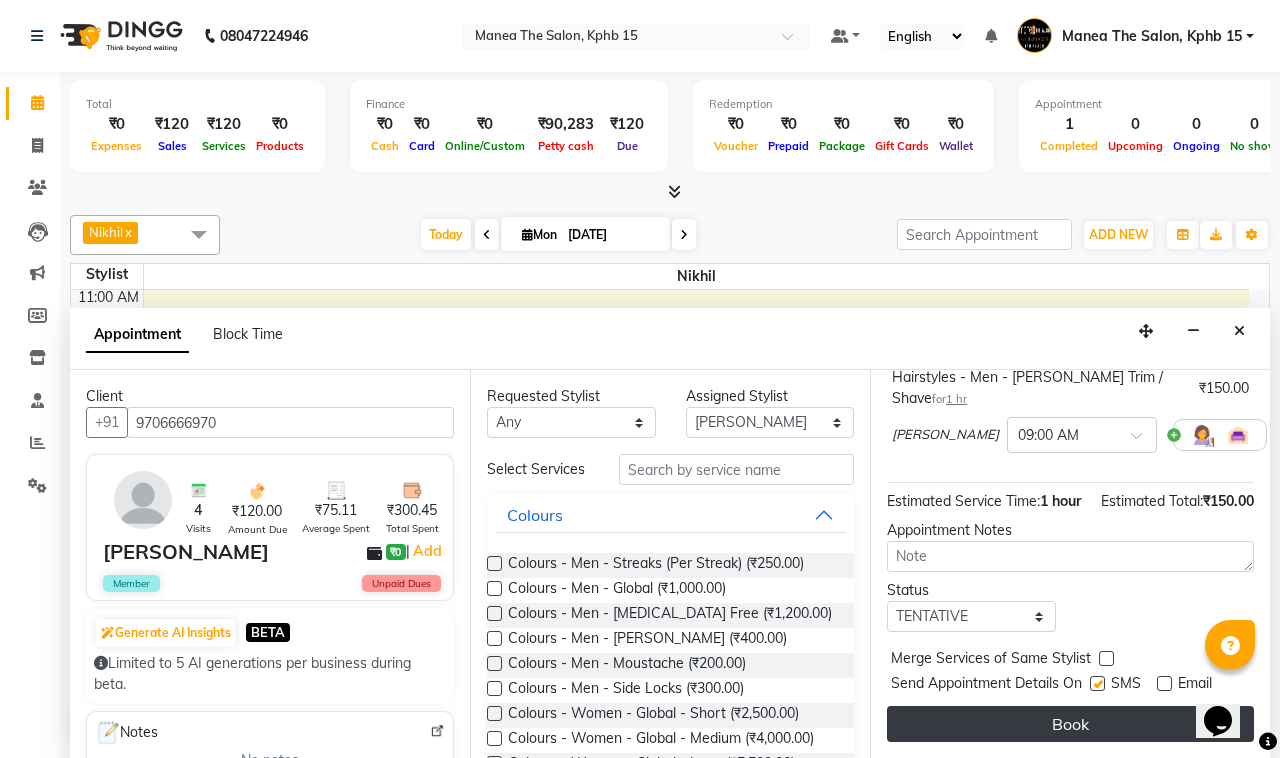 click on "Book" at bounding box center (1070, 724) 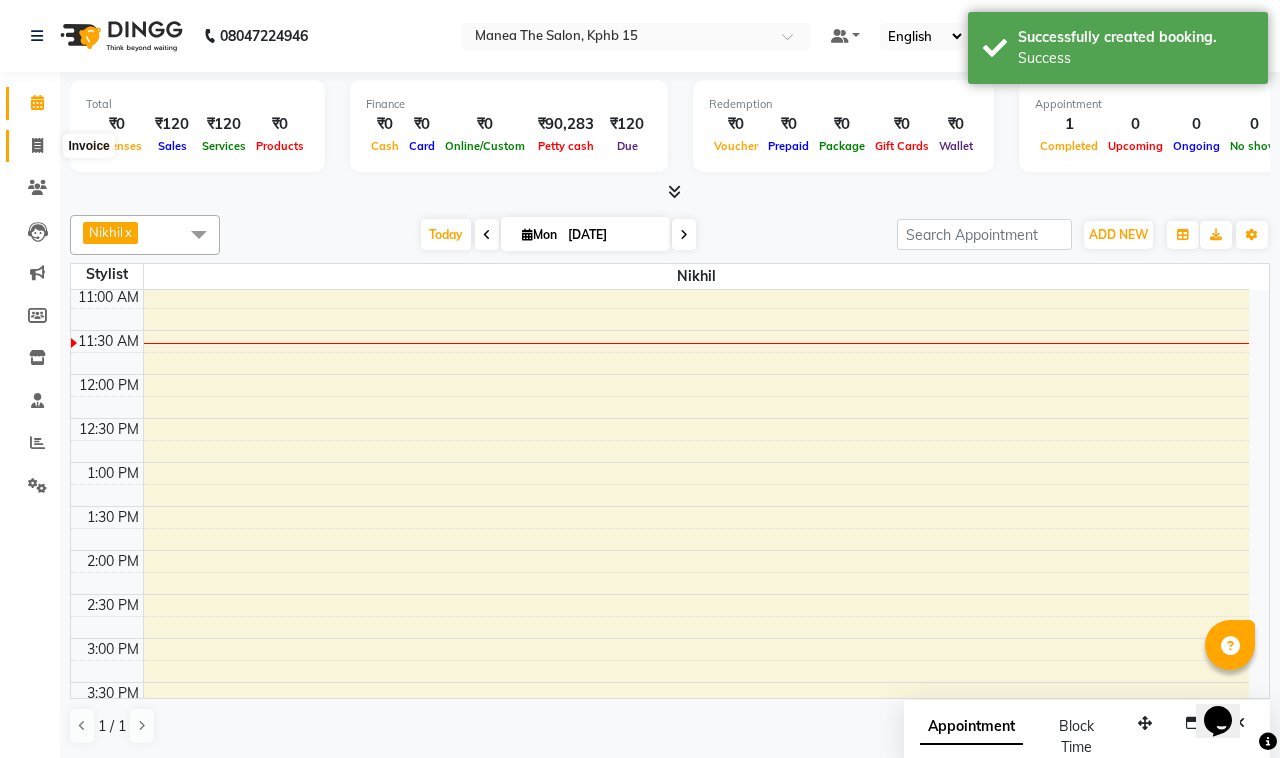 click 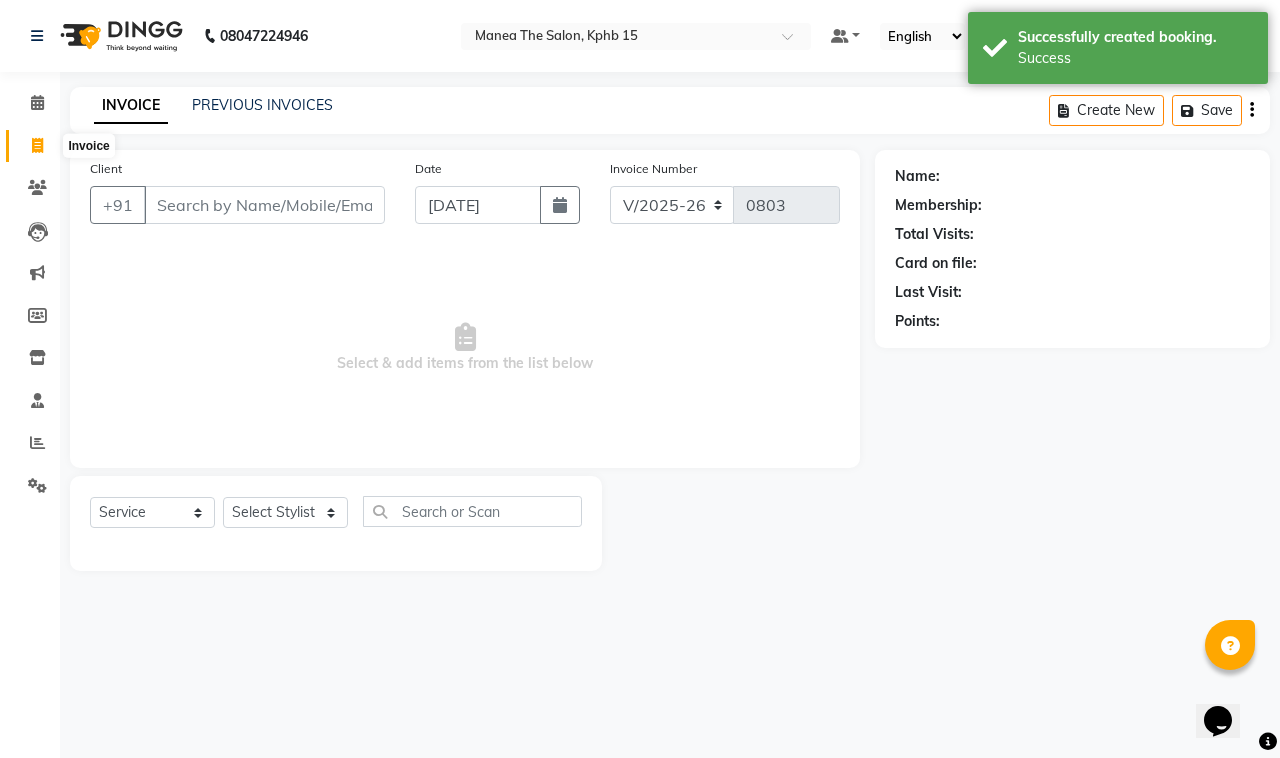 click 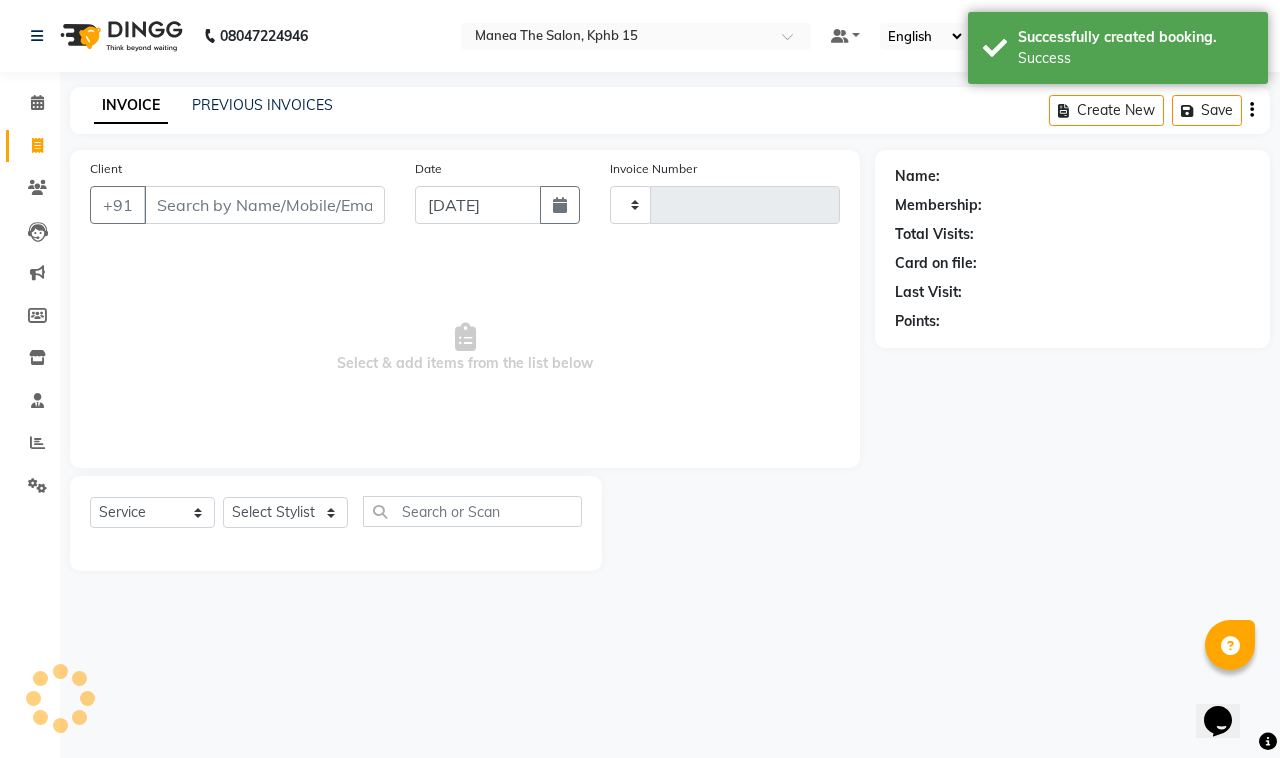 type on "0803" 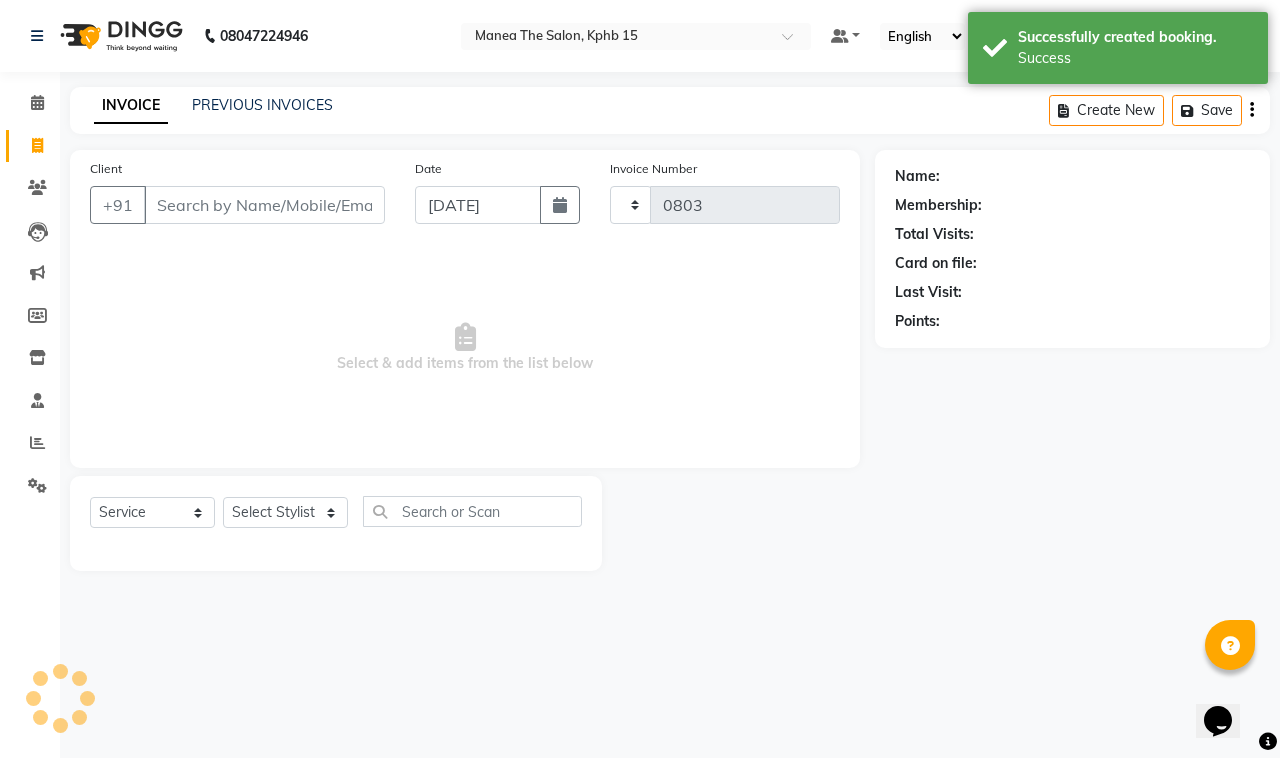 select on "7321" 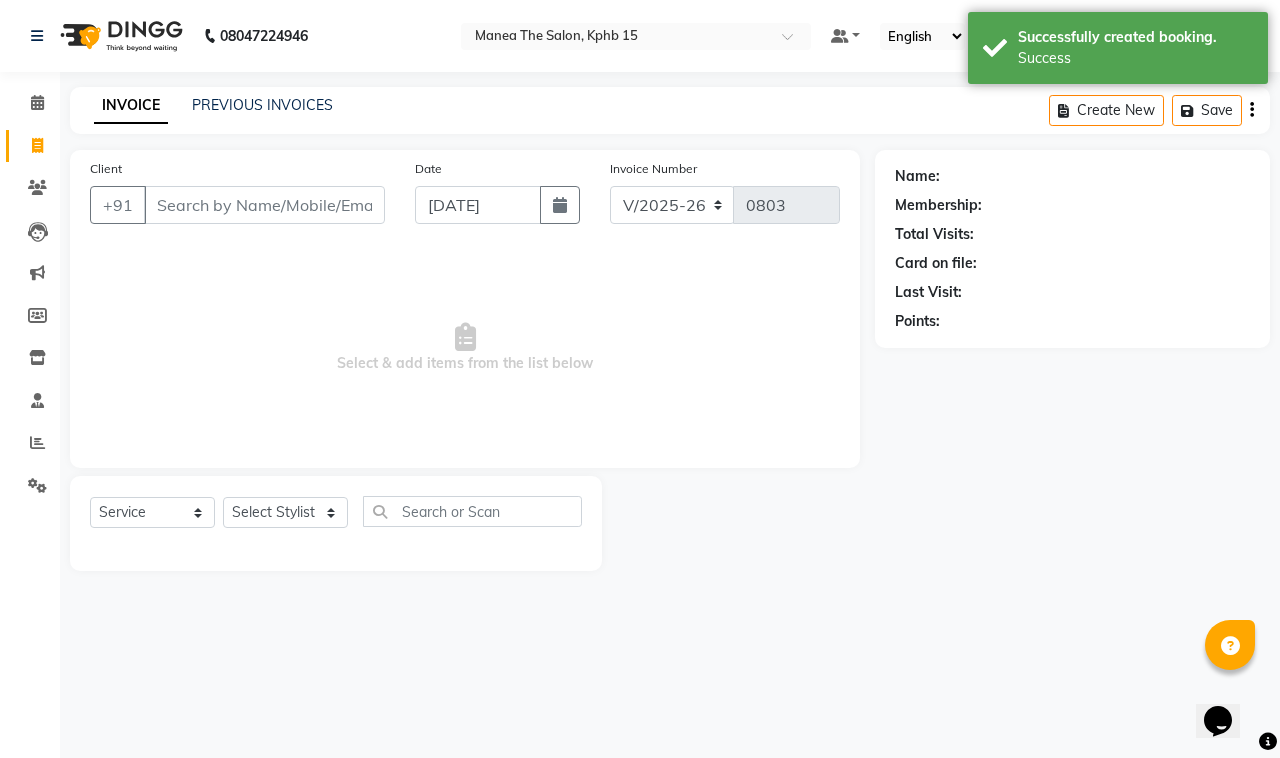 click 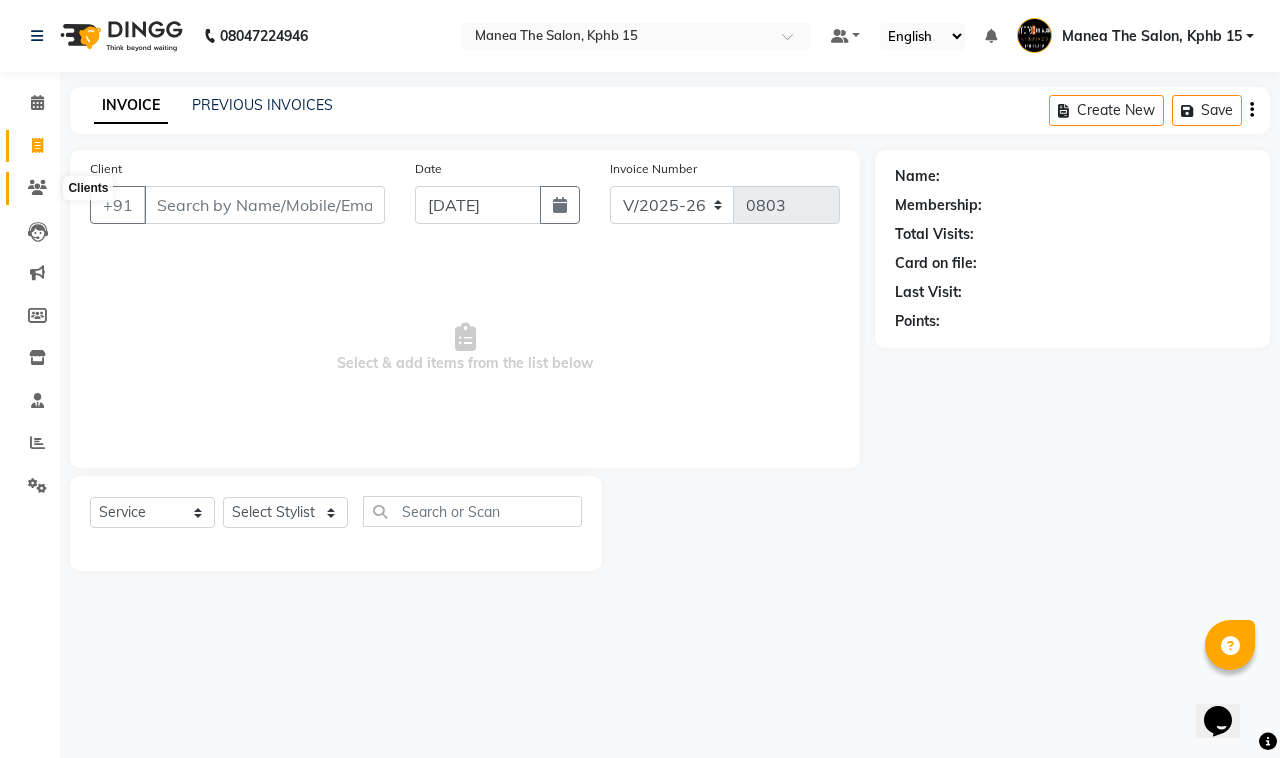 click 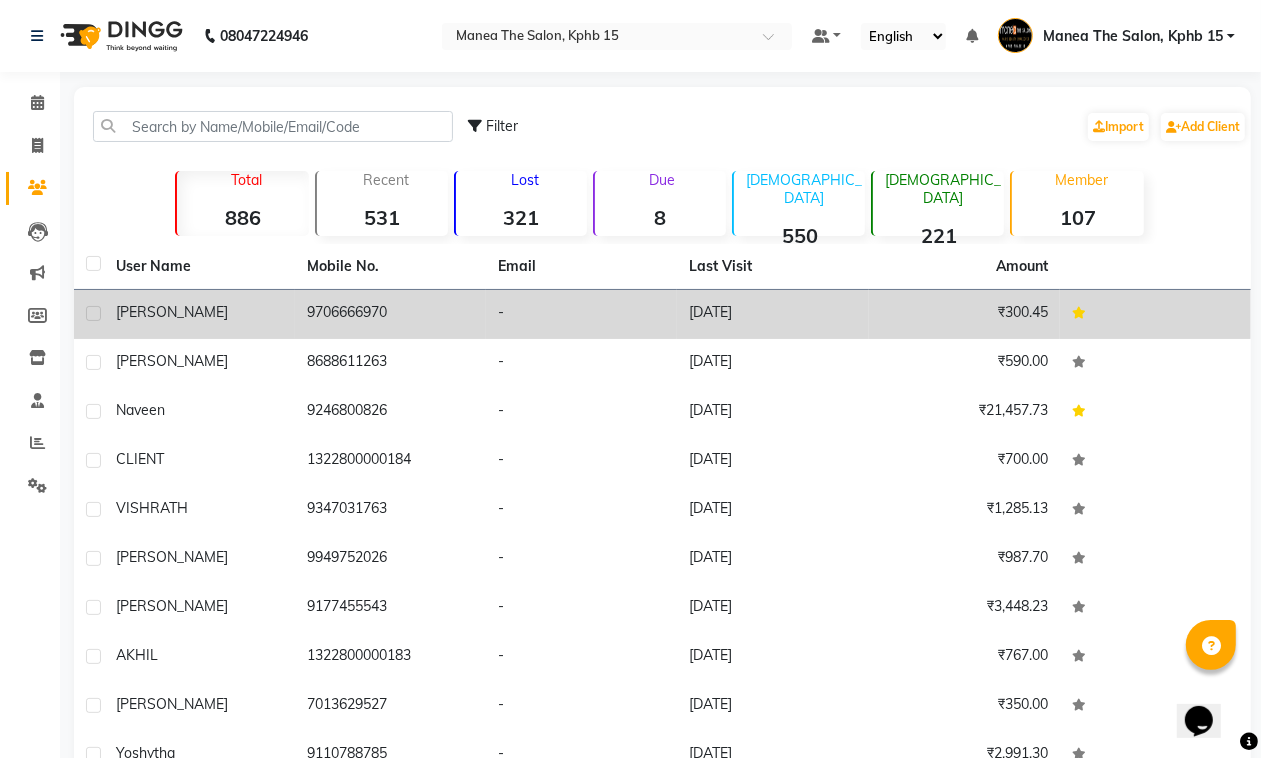 click on "₹300.45" 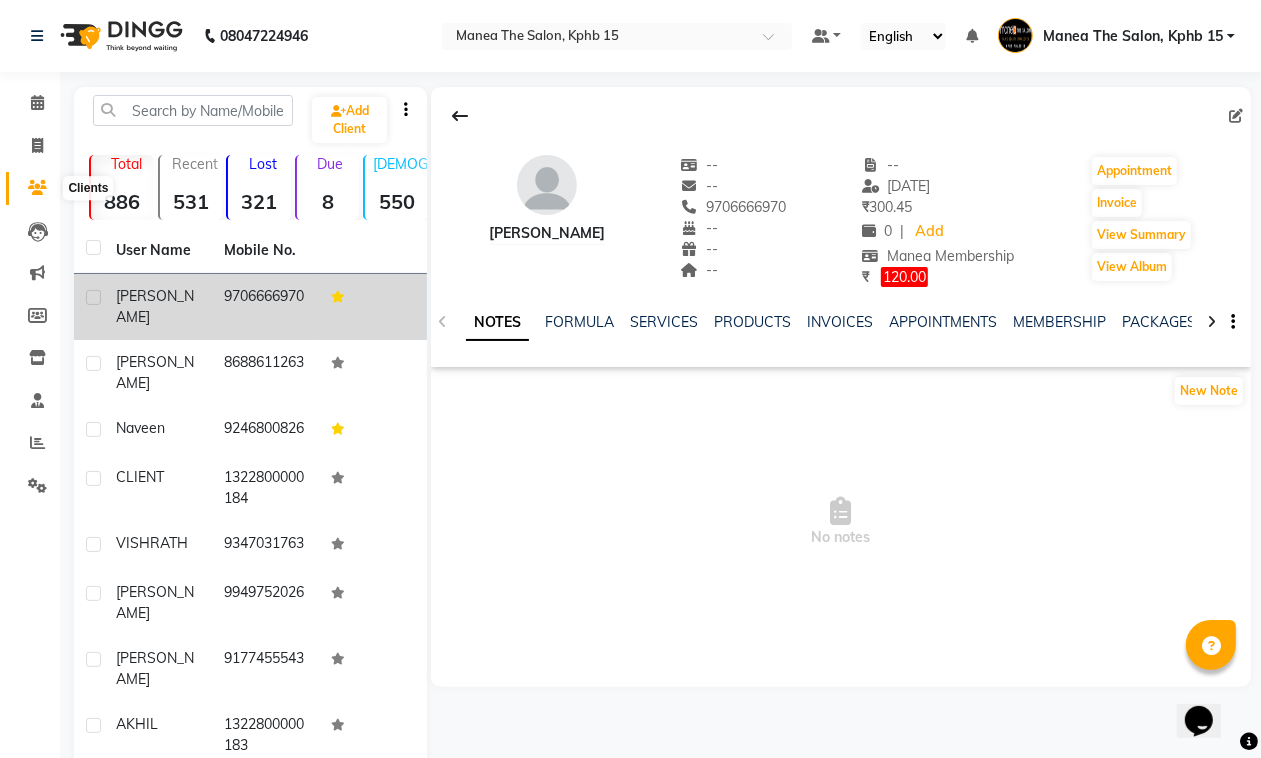 click 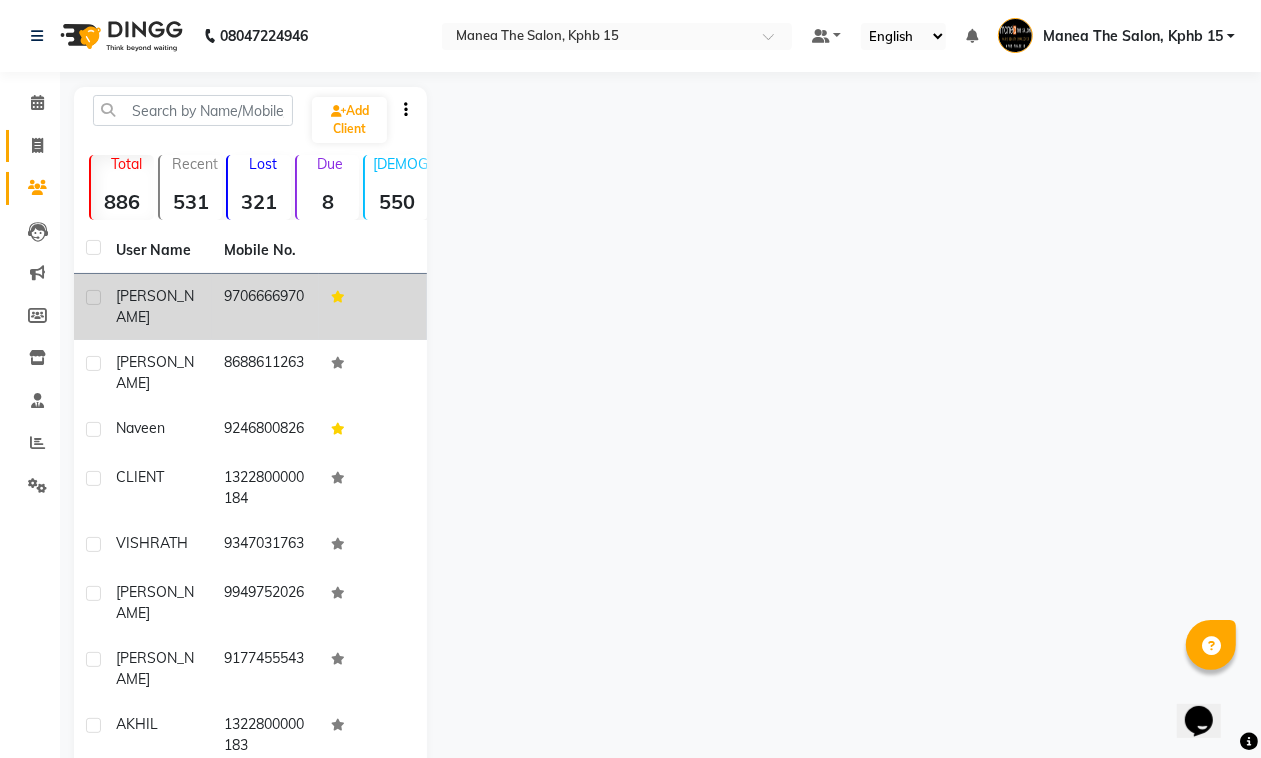 click 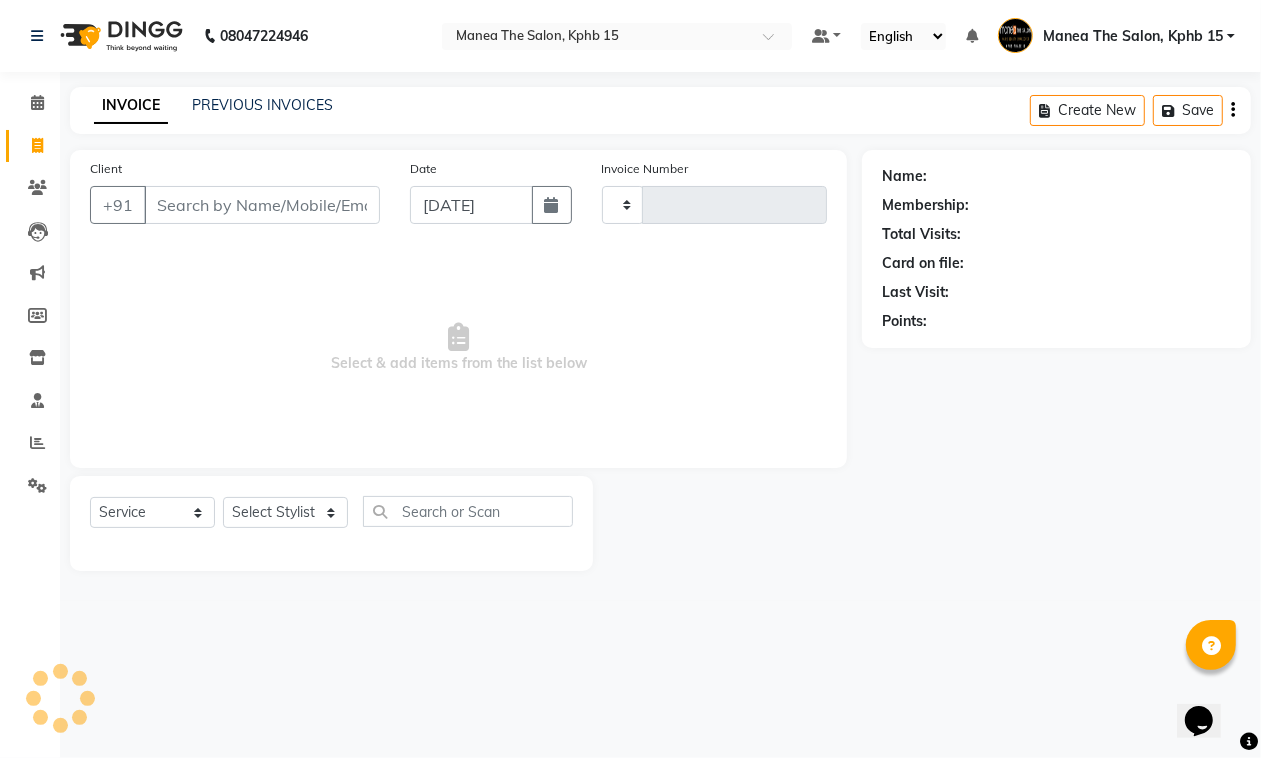 type on "0803" 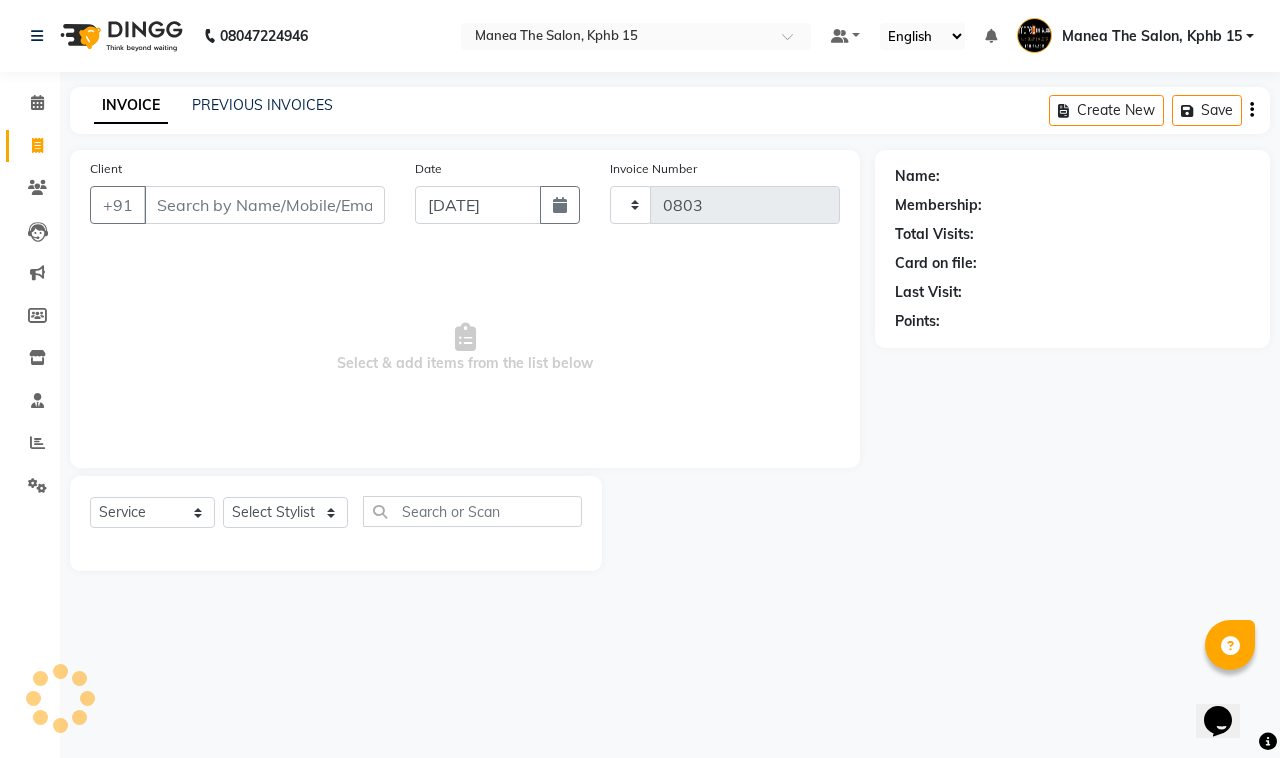 select on "7321" 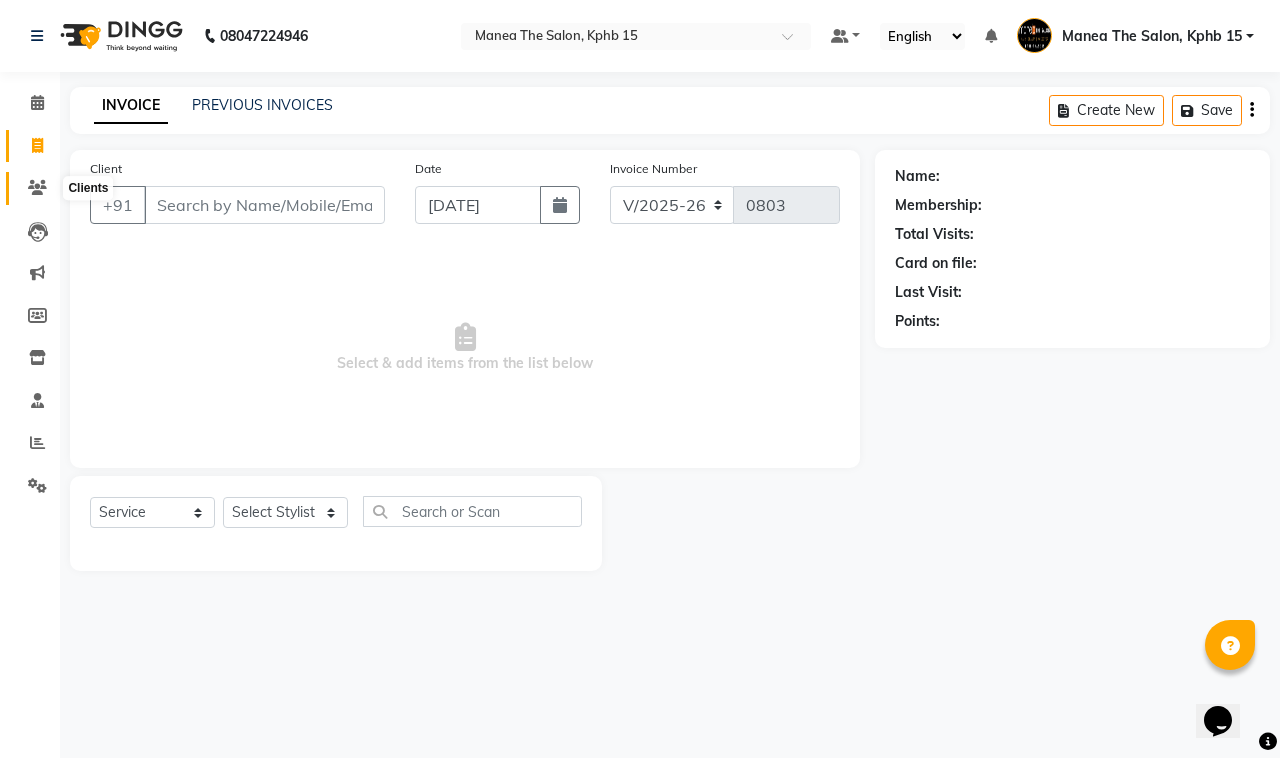 click 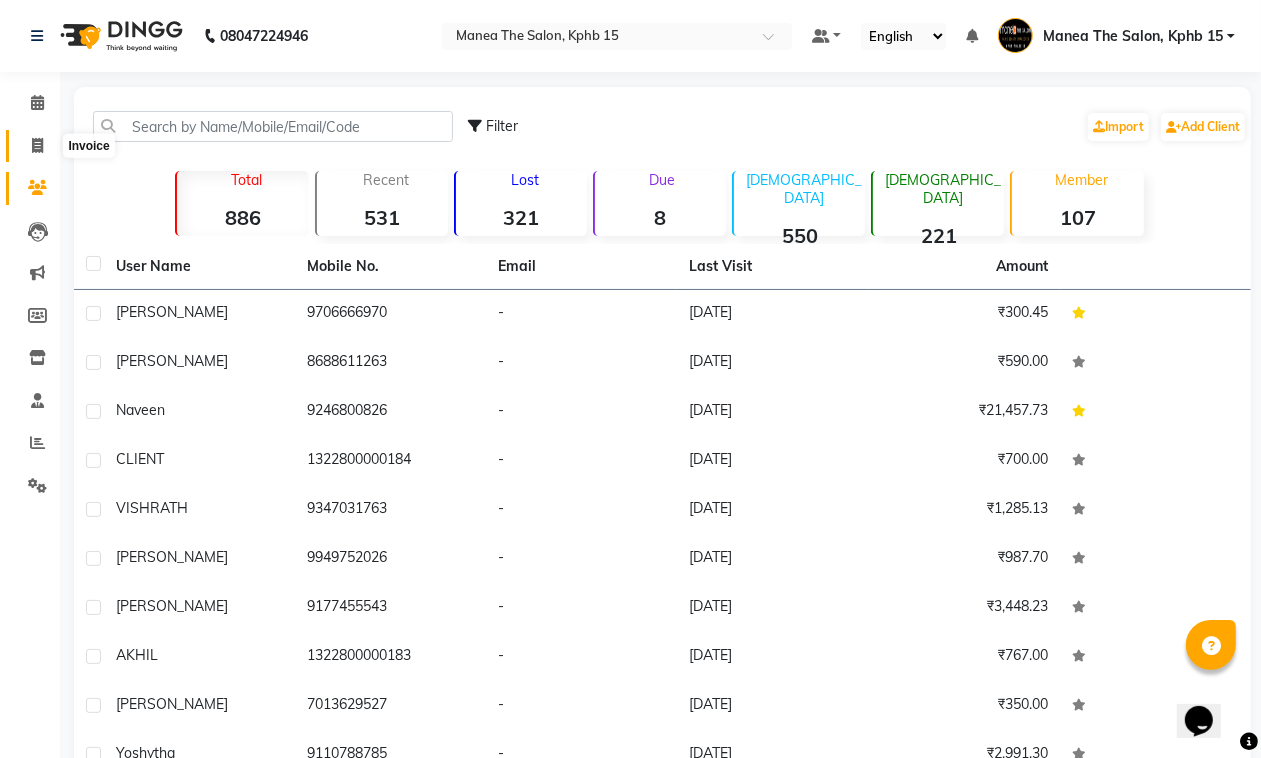 click 